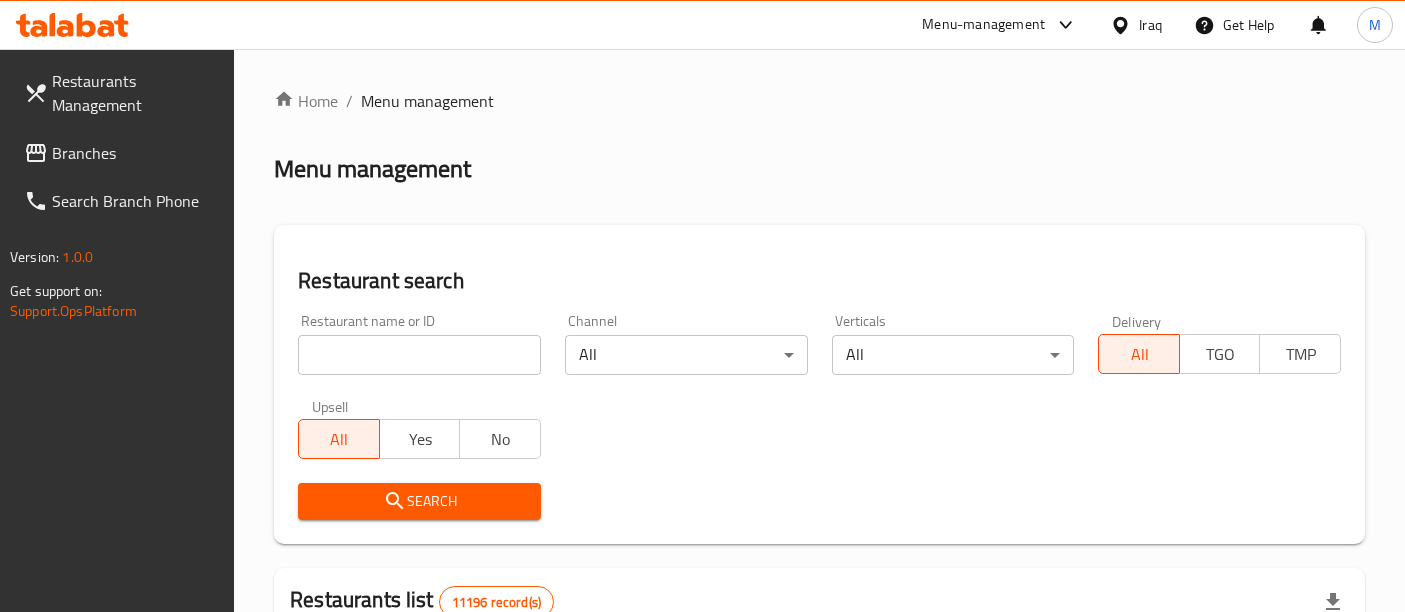 scroll, scrollTop: 0, scrollLeft: 0, axis: both 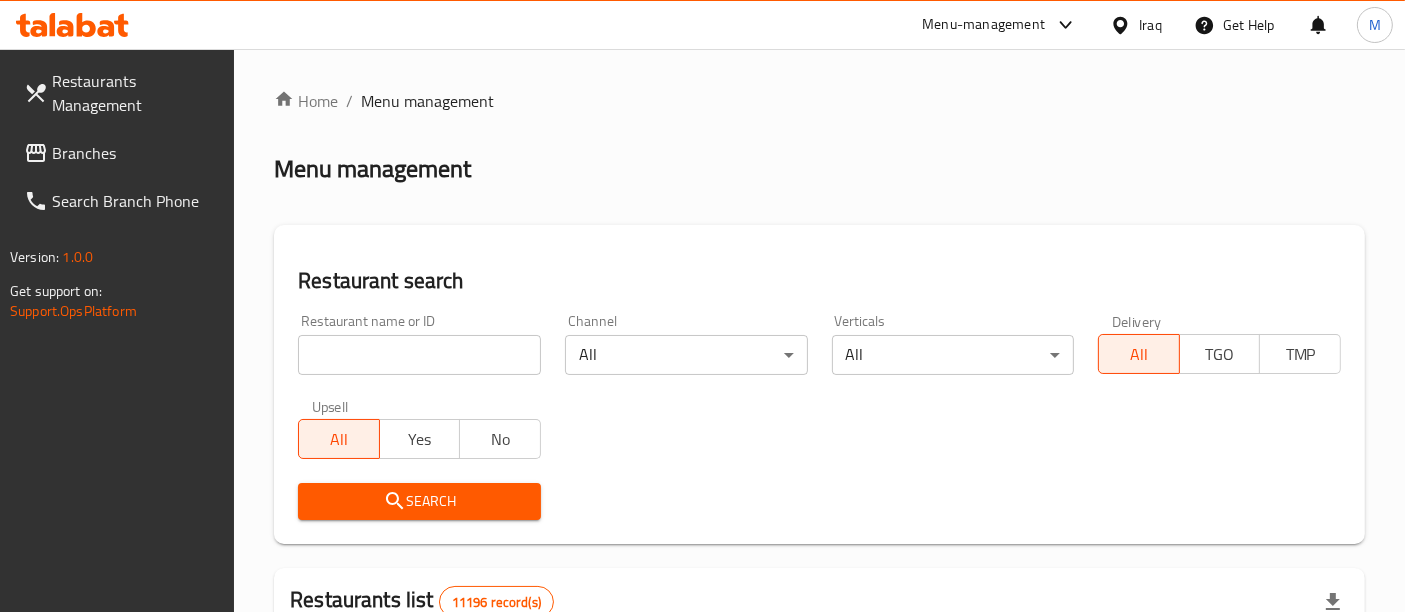 click on "Restaurant name or ID Restaurant name or ID" at bounding box center (419, 344) 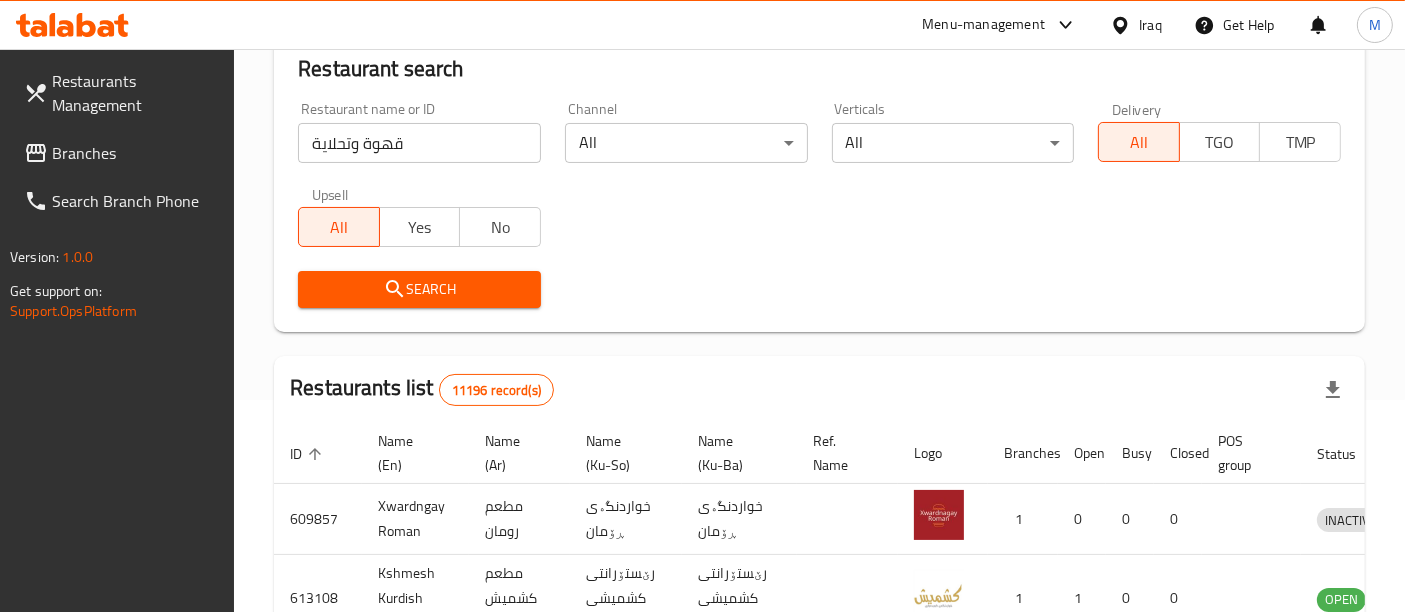 scroll, scrollTop: 220, scrollLeft: 0, axis: vertical 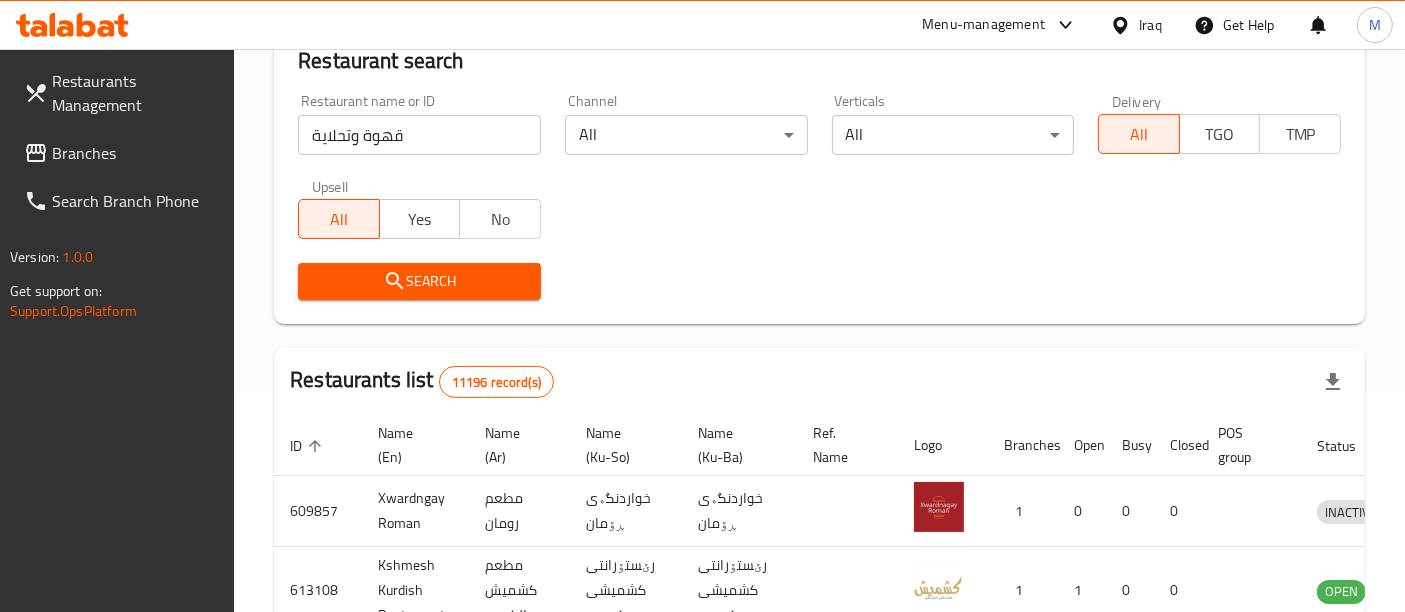 click on "Search" at bounding box center (419, 281) 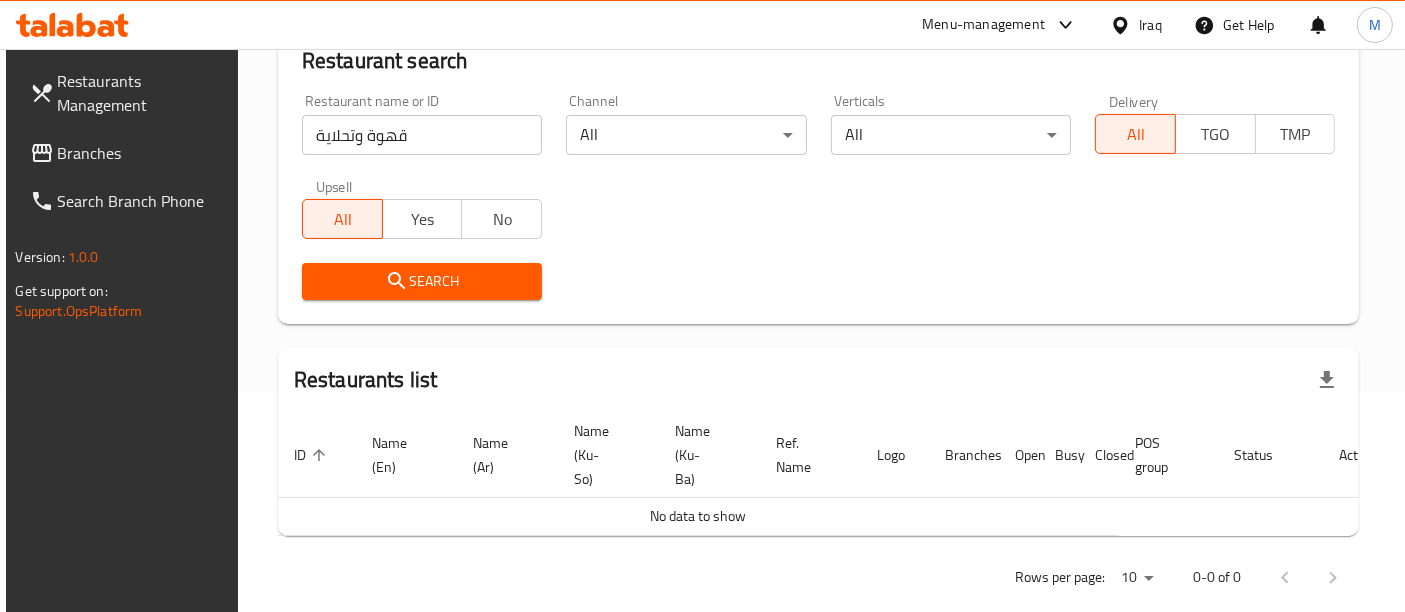 click on "قهوة وتحلاية" at bounding box center (422, 135) 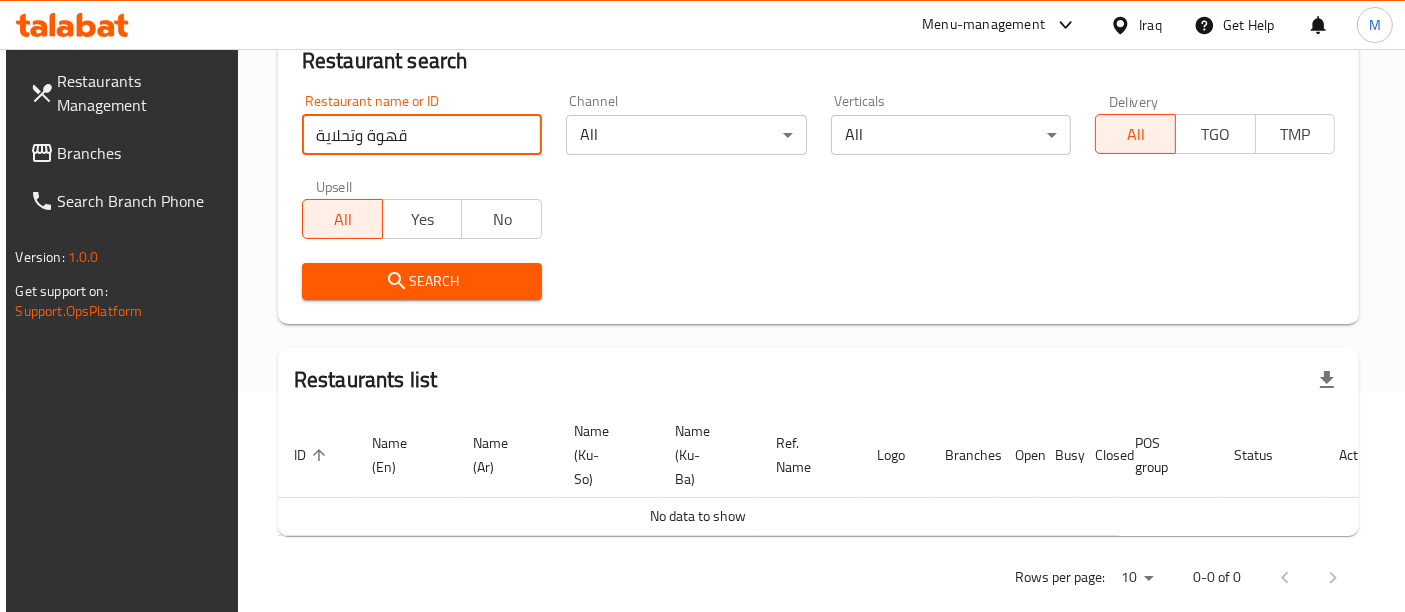 click on "قهوة وتحلاية" at bounding box center [422, 135] 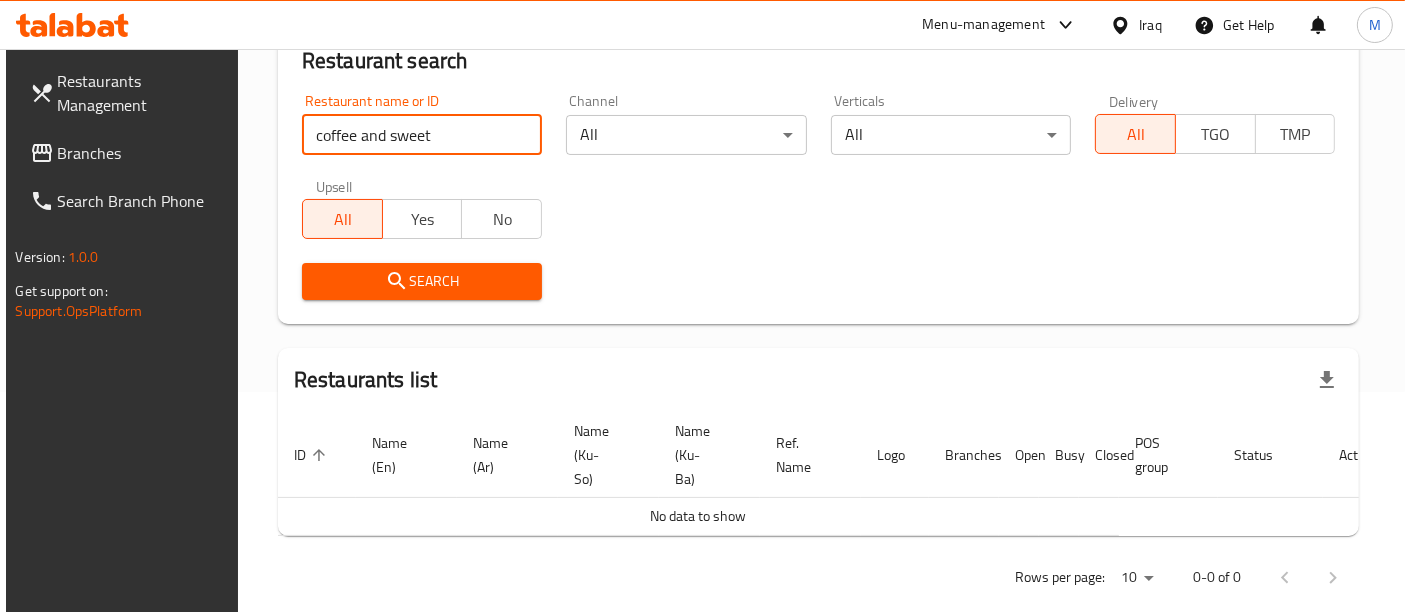 type on "coffee and sweet" 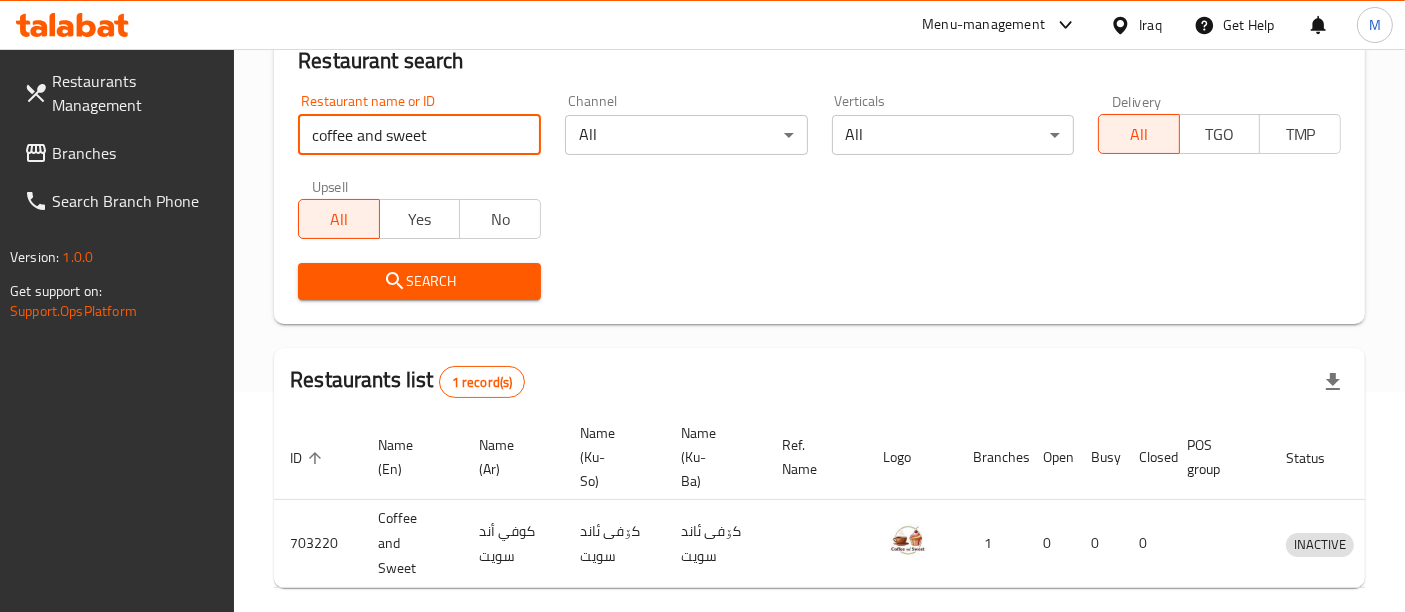 scroll, scrollTop: 320, scrollLeft: 0, axis: vertical 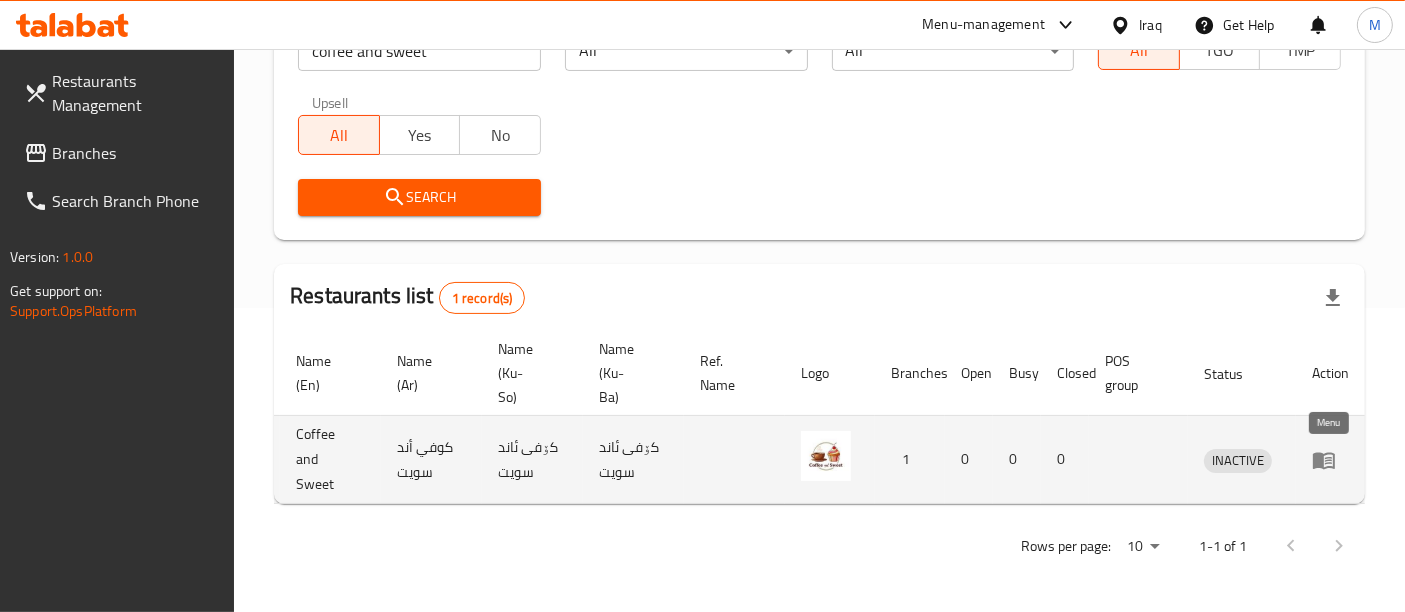 click at bounding box center (1330, 460) 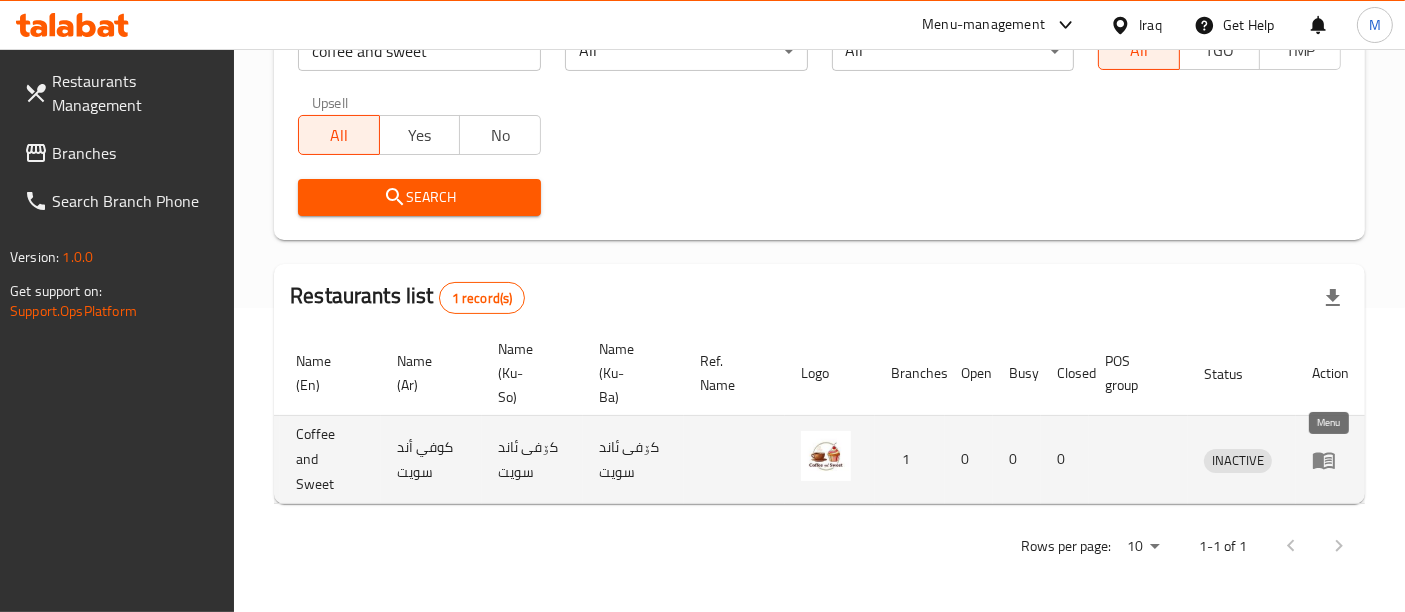 scroll, scrollTop: 0, scrollLeft: 0, axis: both 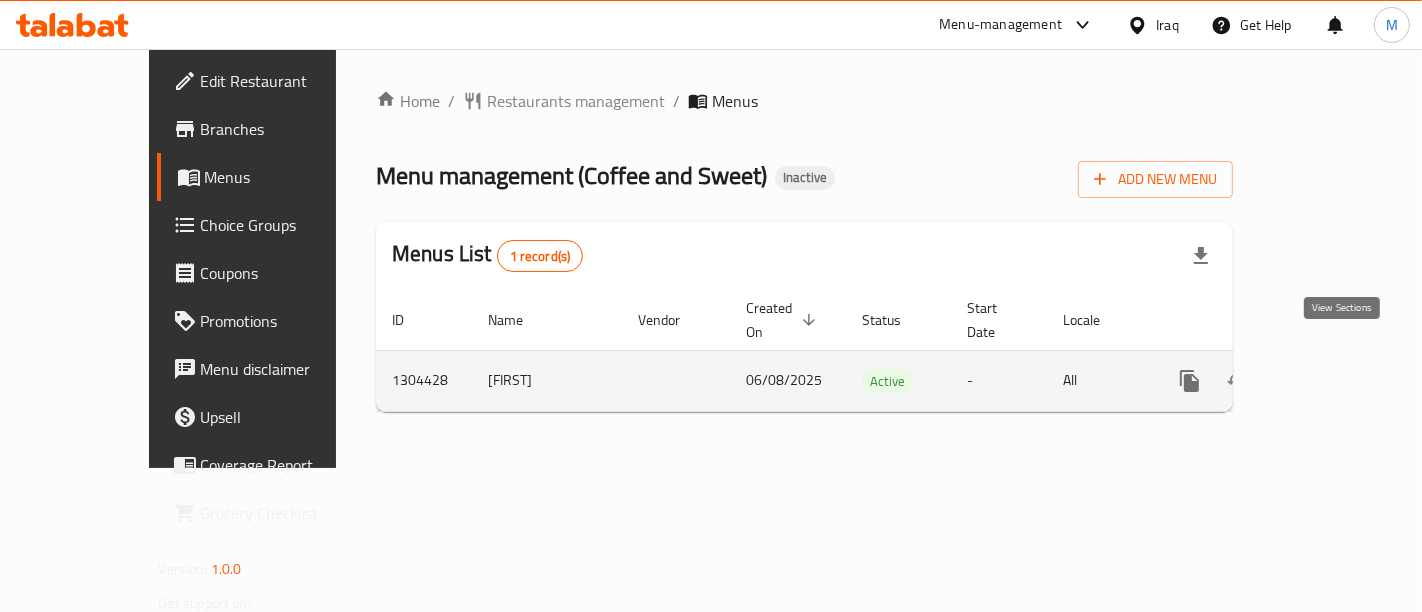 click 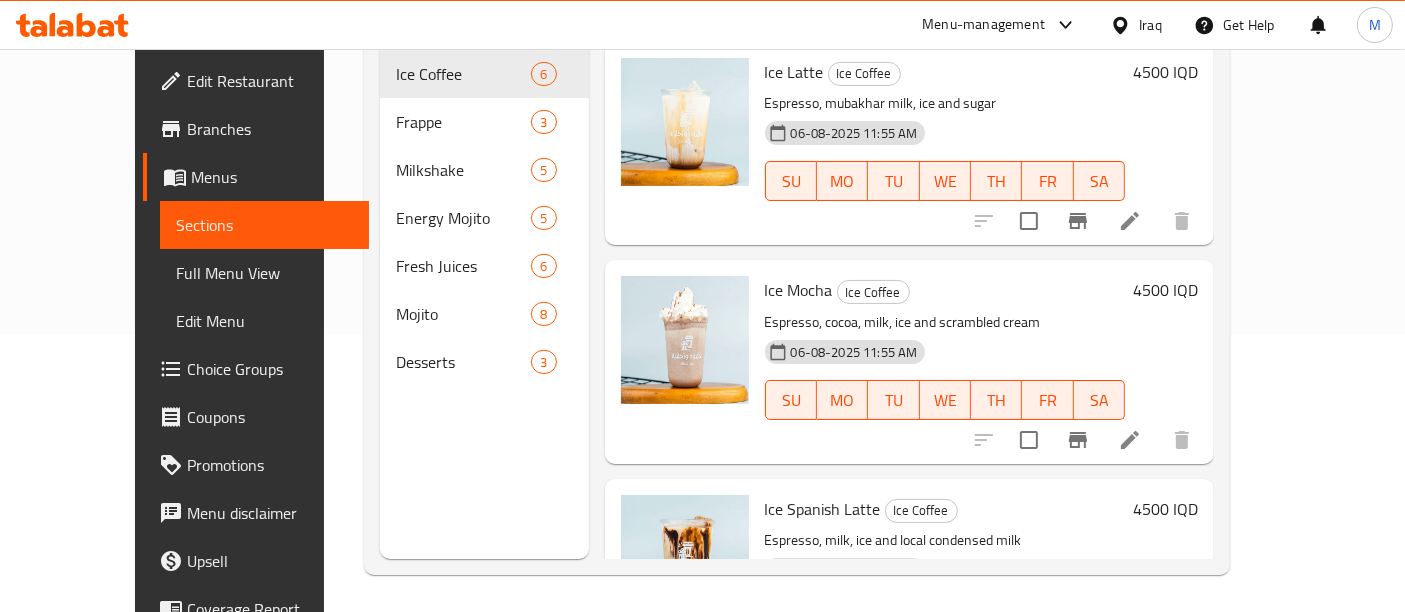 scroll, scrollTop: 279, scrollLeft: 0, axis: vertical 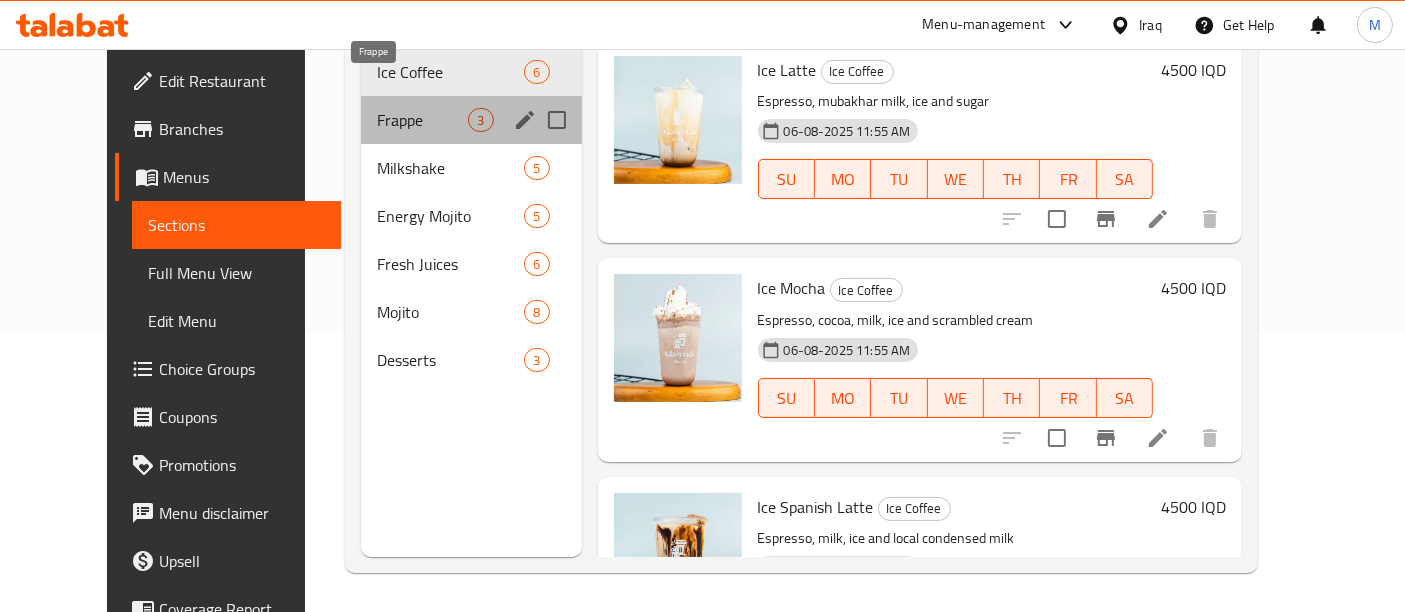 click on "Frappe" at bounding box center (422, 120) 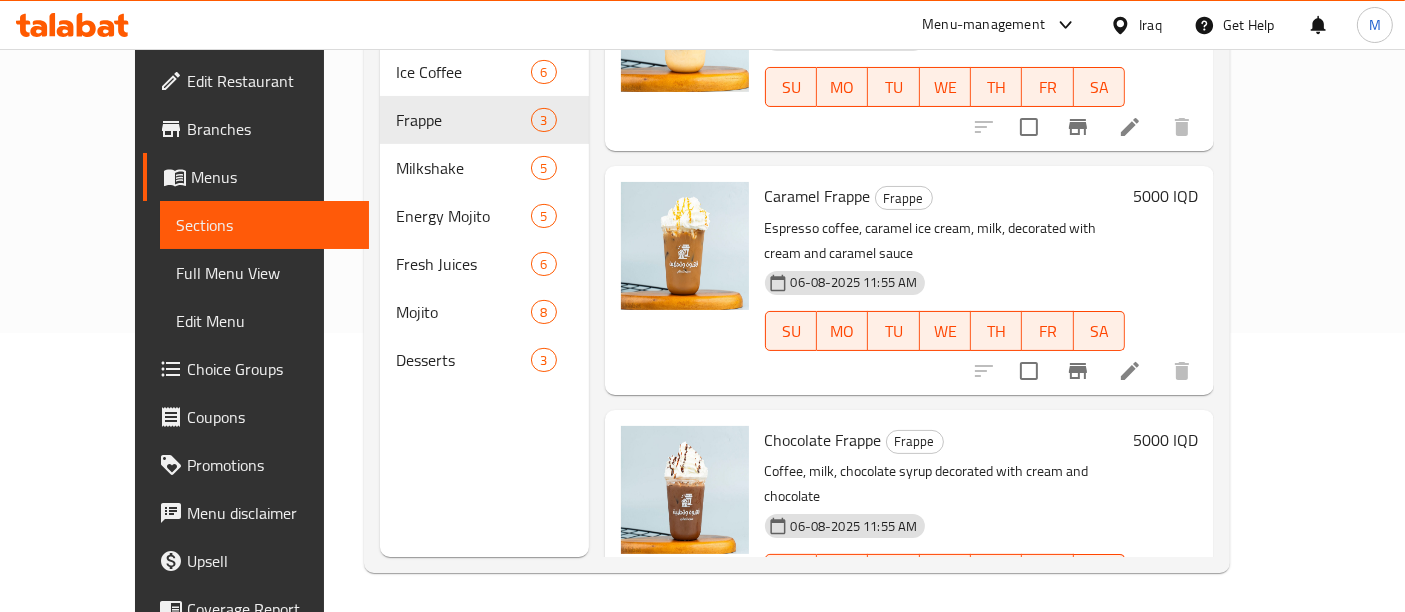 scroll, scrollTop: 0, scrollLeft: 0, axis: both 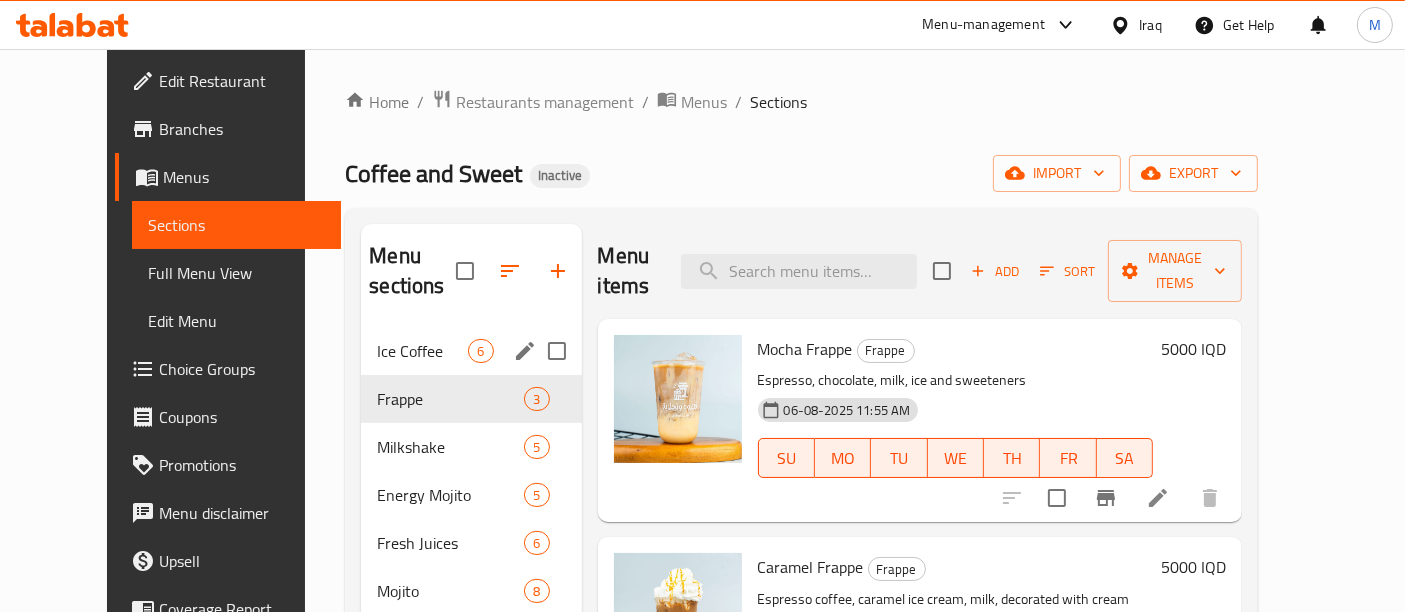click on "Ice Coffee" at bounding box center [422, 351] 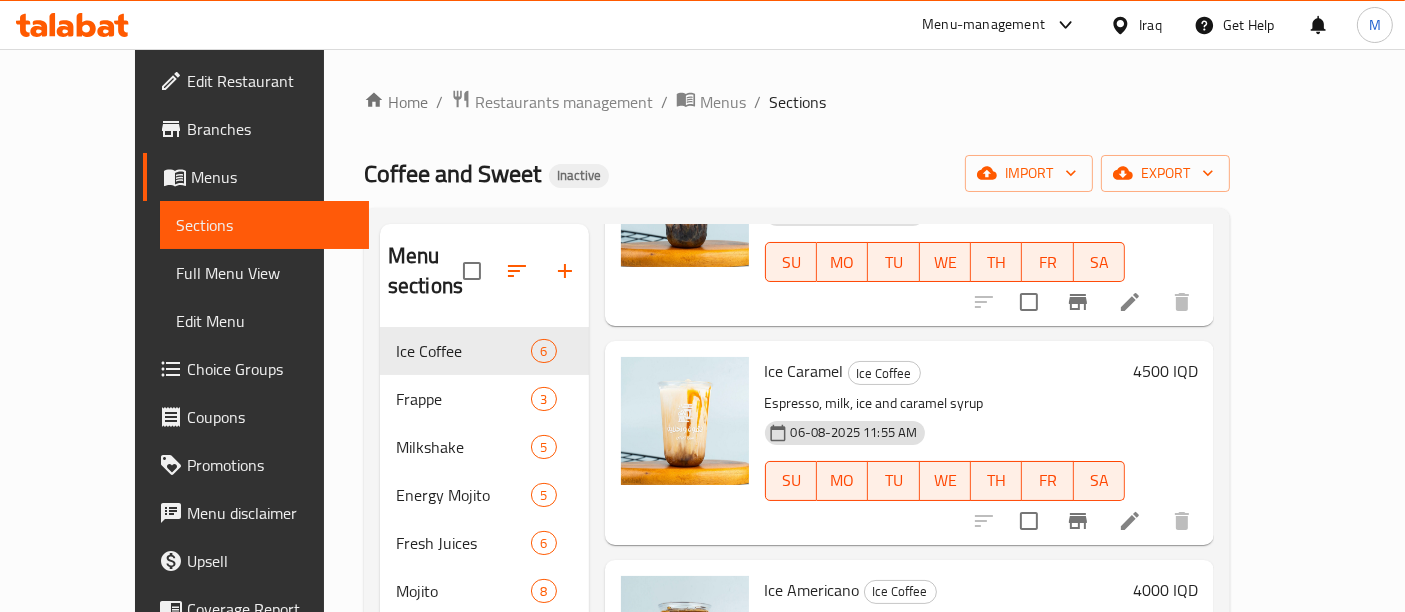 scroll, scrollTop: 747, scrollLeft: 0, axis: vertical 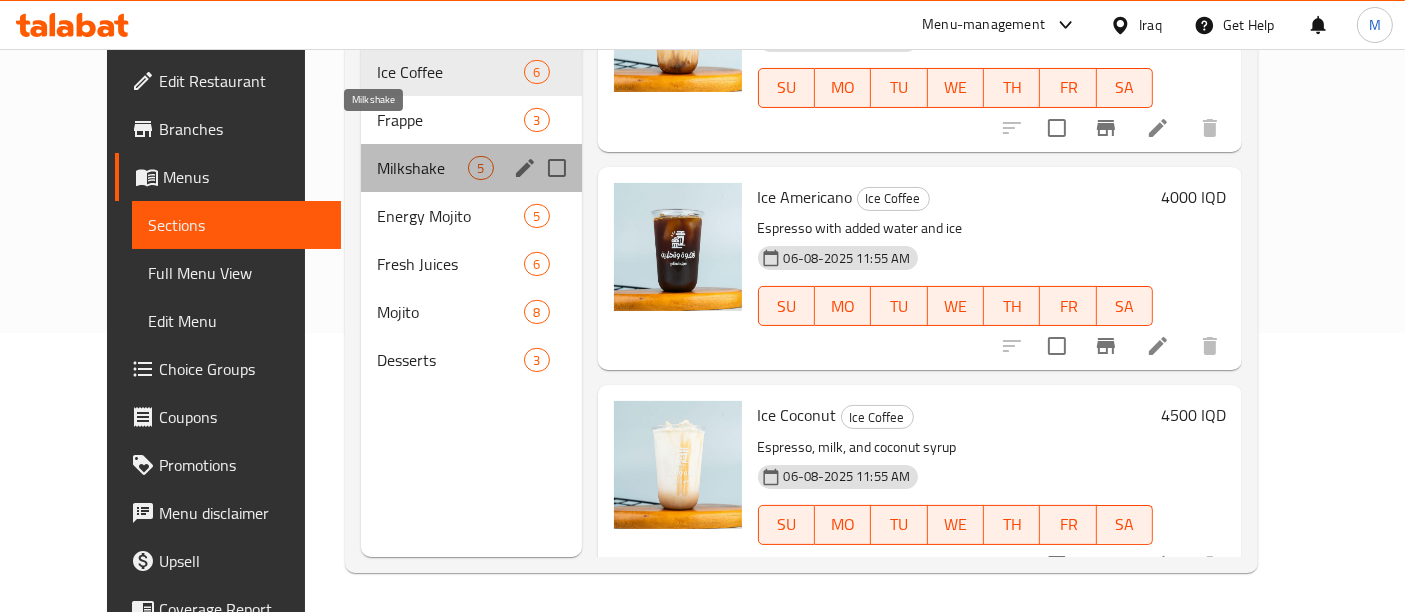 click on "Milkshake" at bounding box center [422, 168] 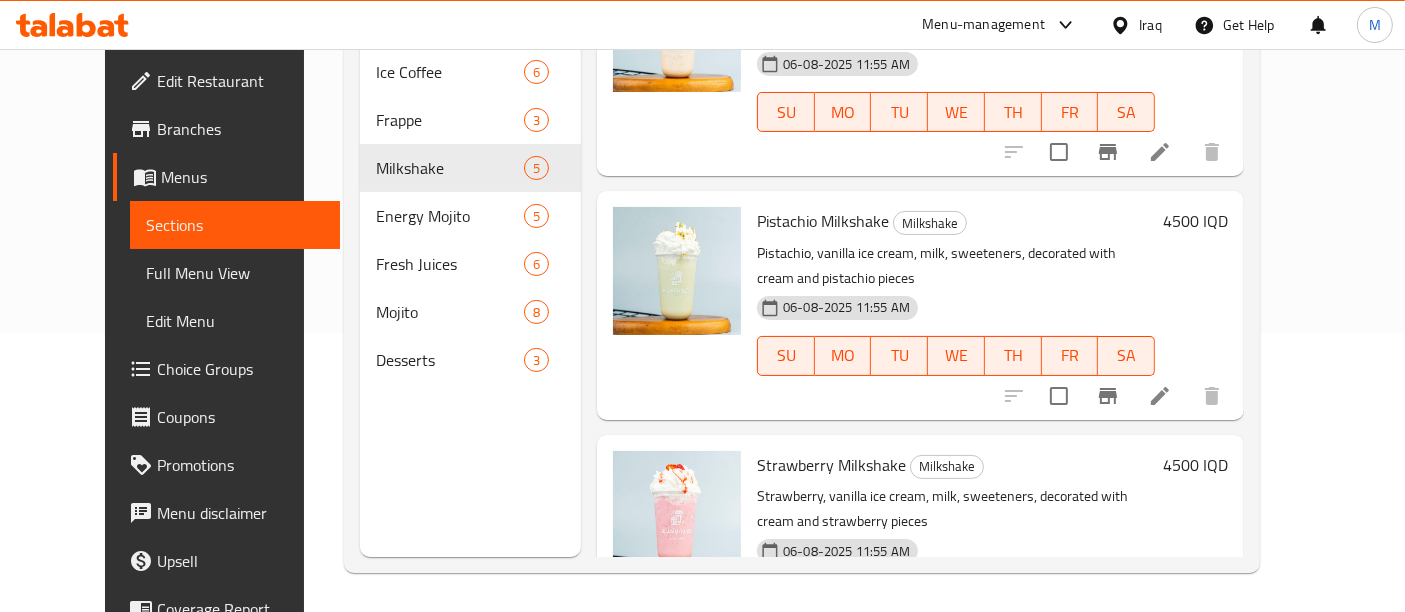 scroll, scrollTop: 0, scrollLeft: 0, axis: both 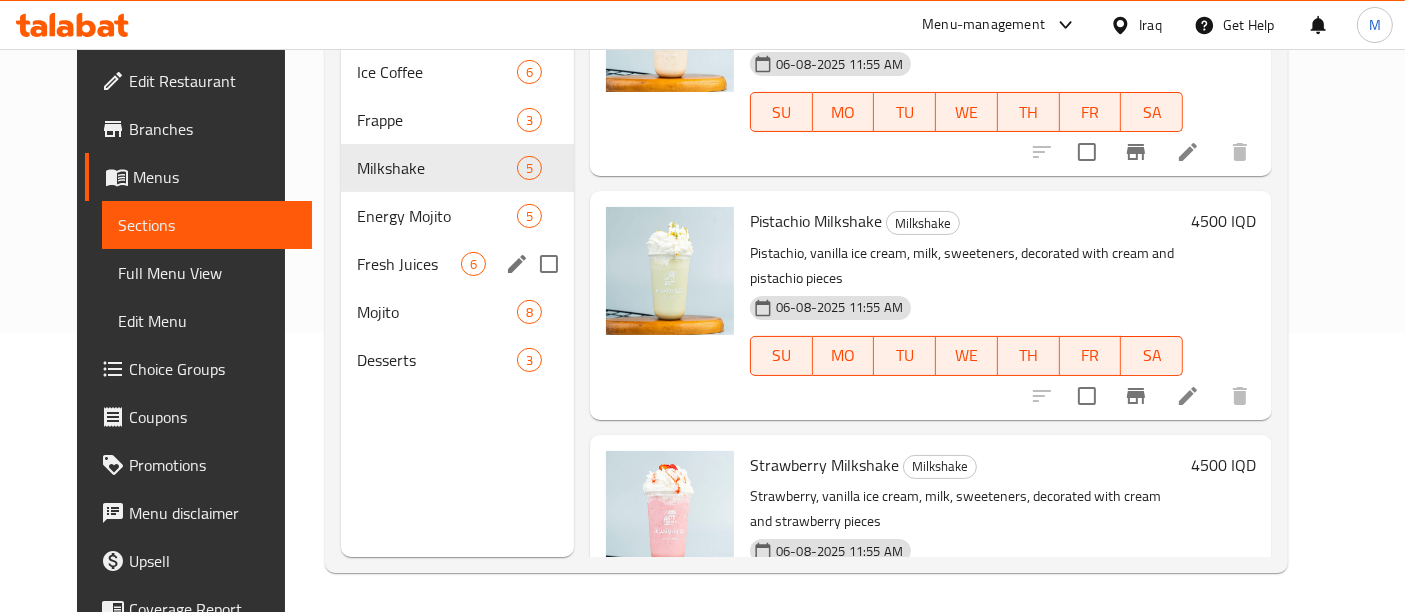 click on "Fresh Juices 6" at bounding box center [457, 264] 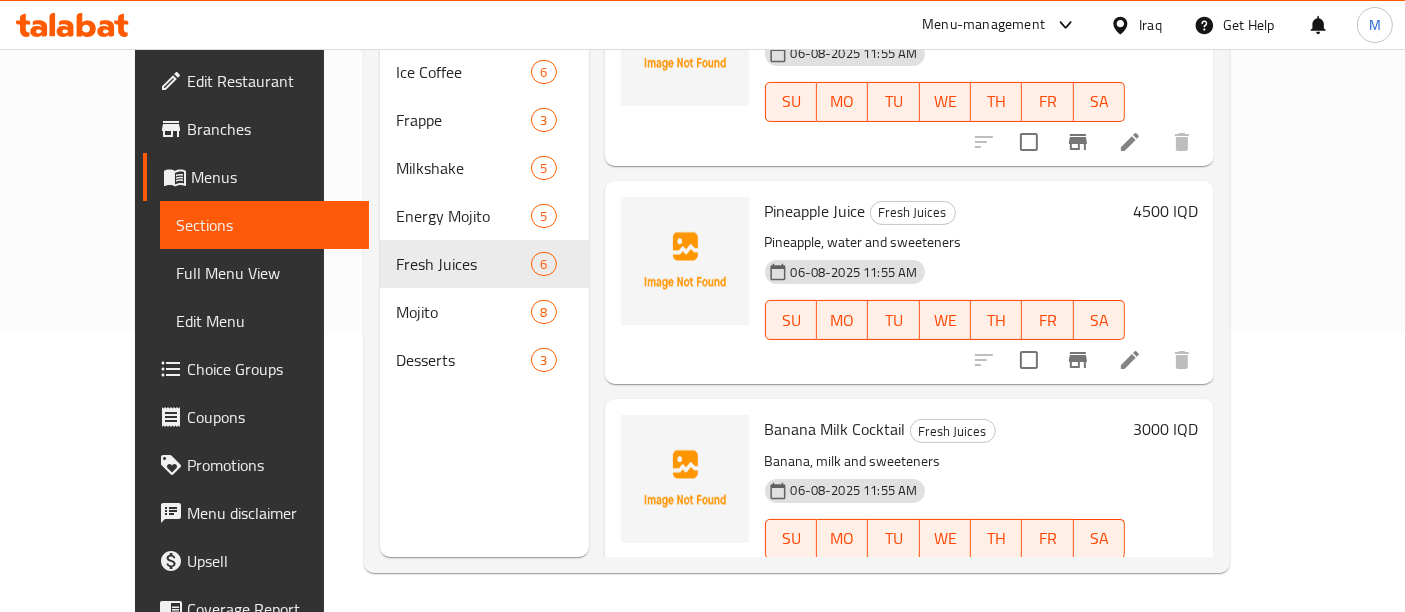 scroll, scrollTop: 747, scrollLeft: 0, axis: vertical 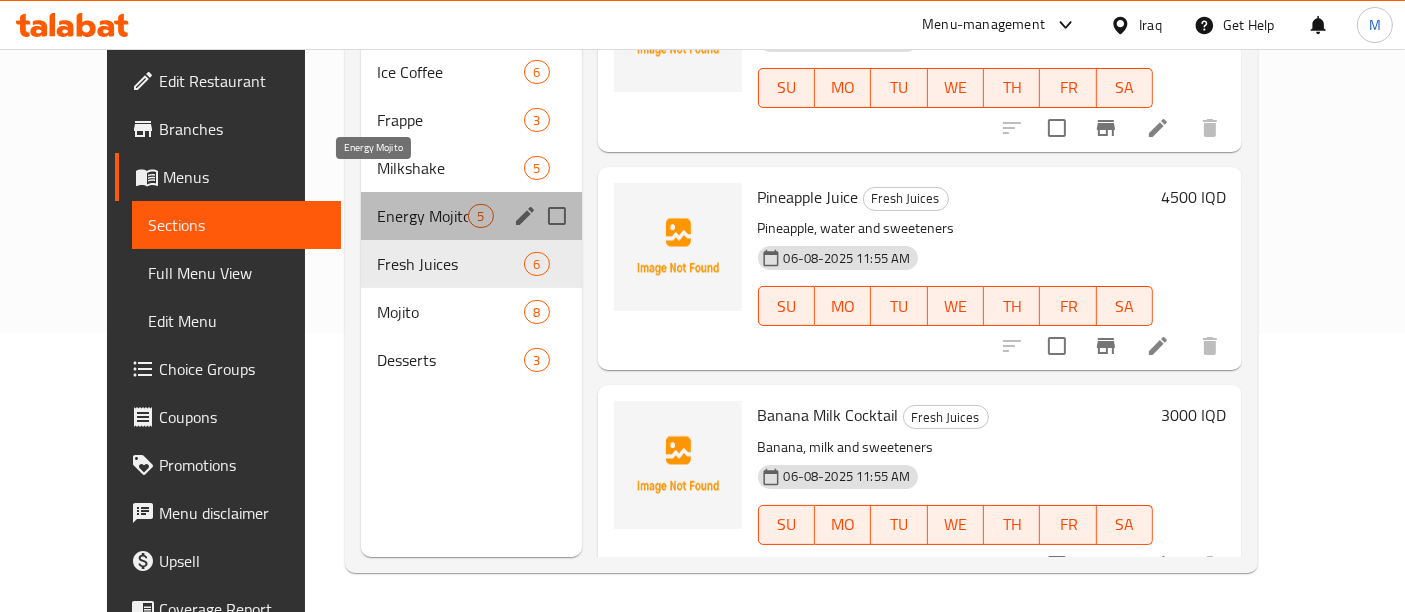 click on "Energy Mojito" at bounding box center [422, 216] 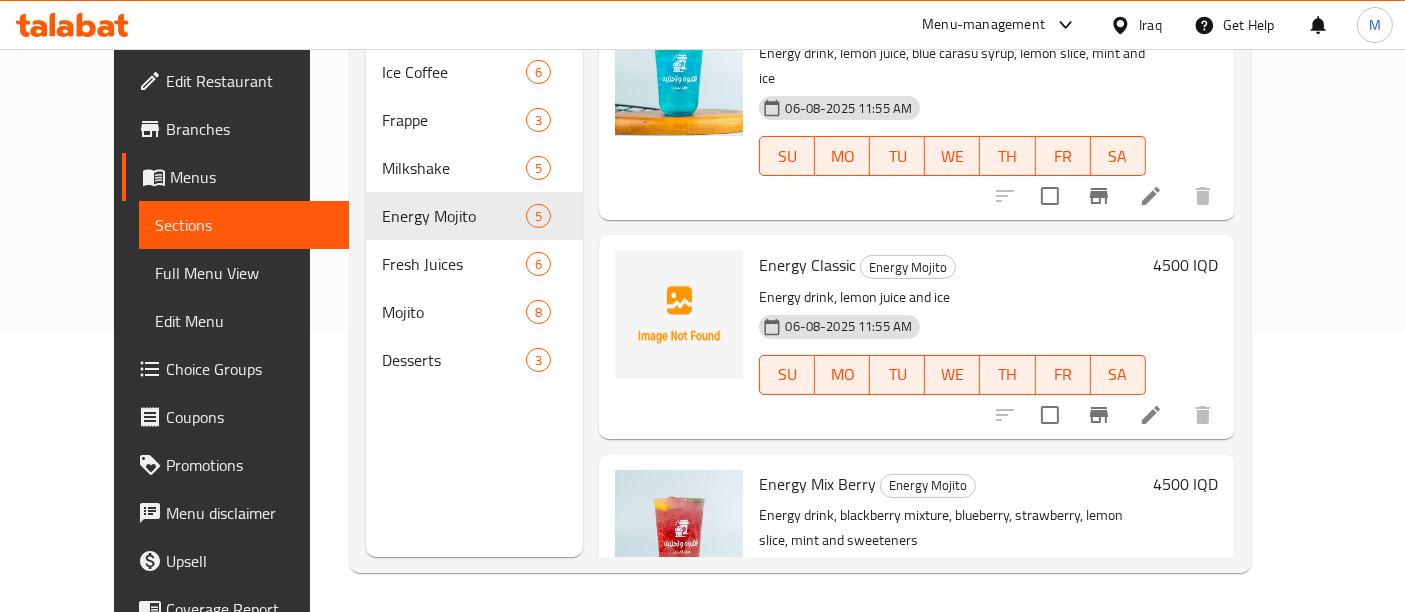 scroll, scrollTop: 554, scrollLeft: 0, axis: vertical 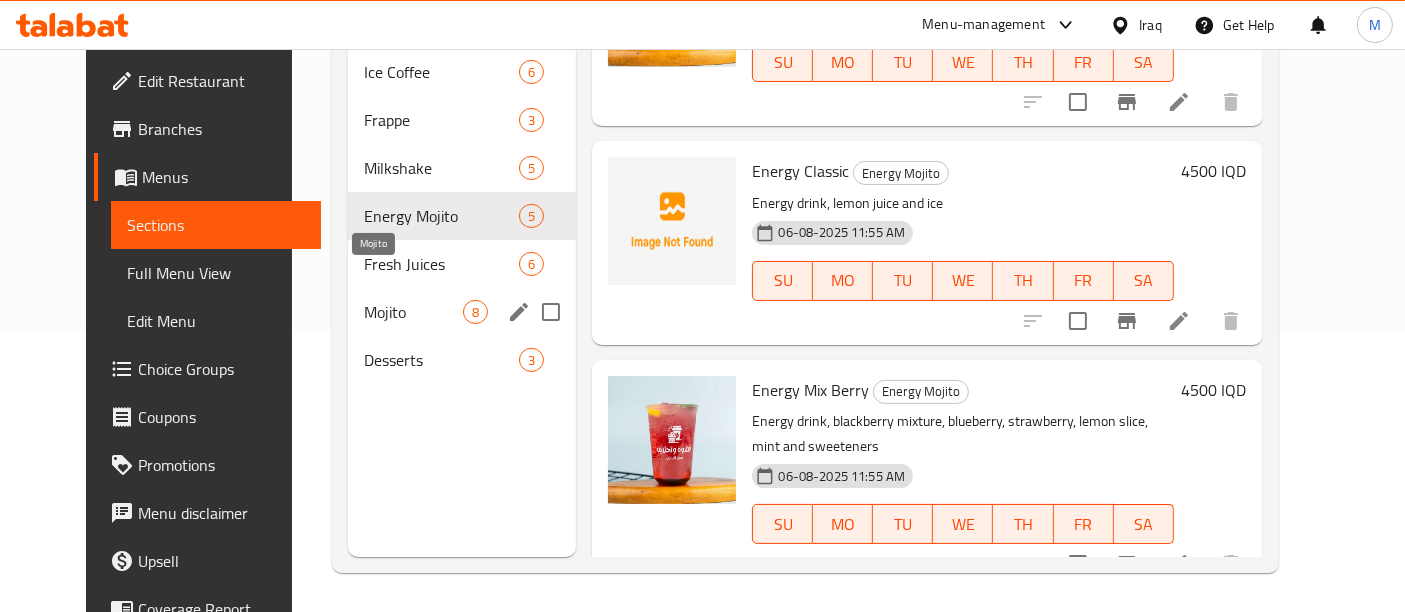 click on "Mojito" at bounding box center [414, 312] 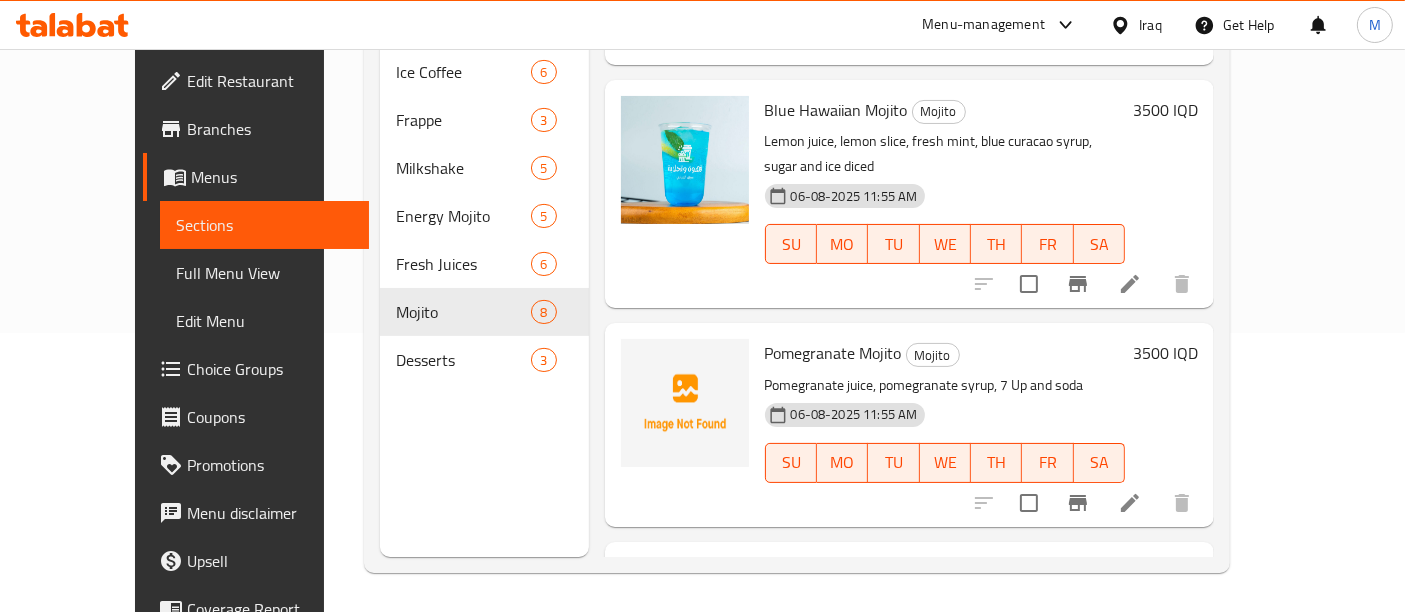 scroll, scrollTop: 833, scrollLeft: 0, axis: vertical 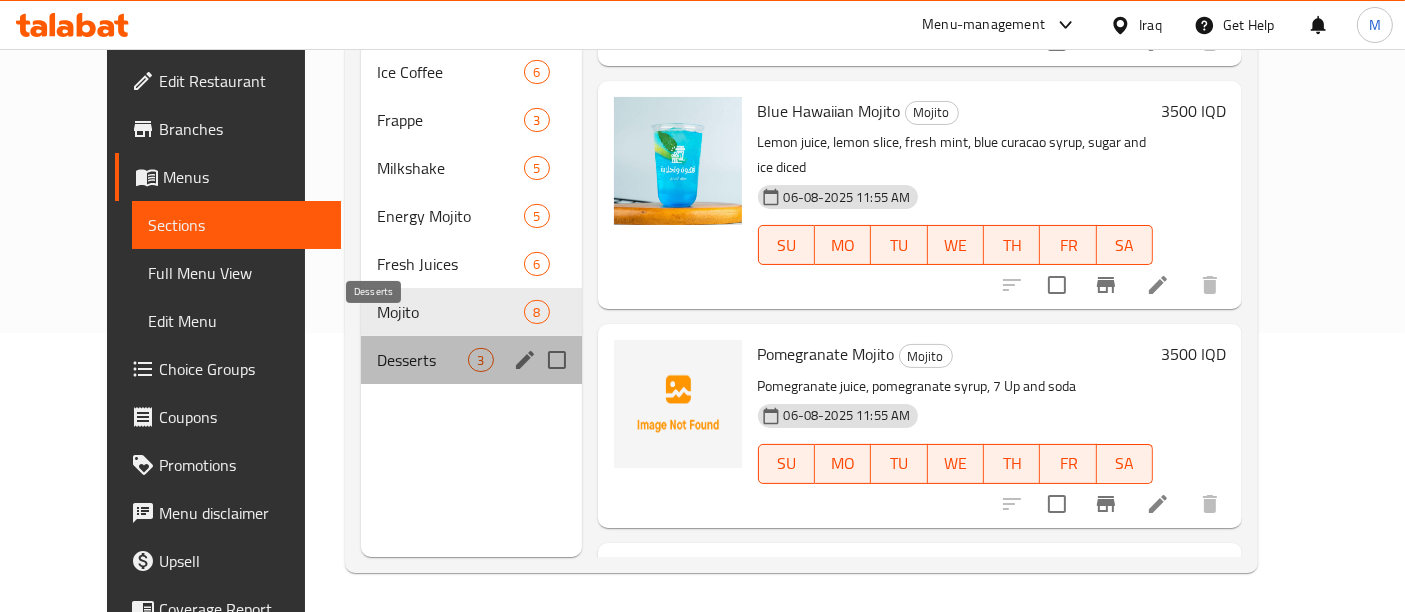 click on "Desserts" at bounding box center [422, 360] 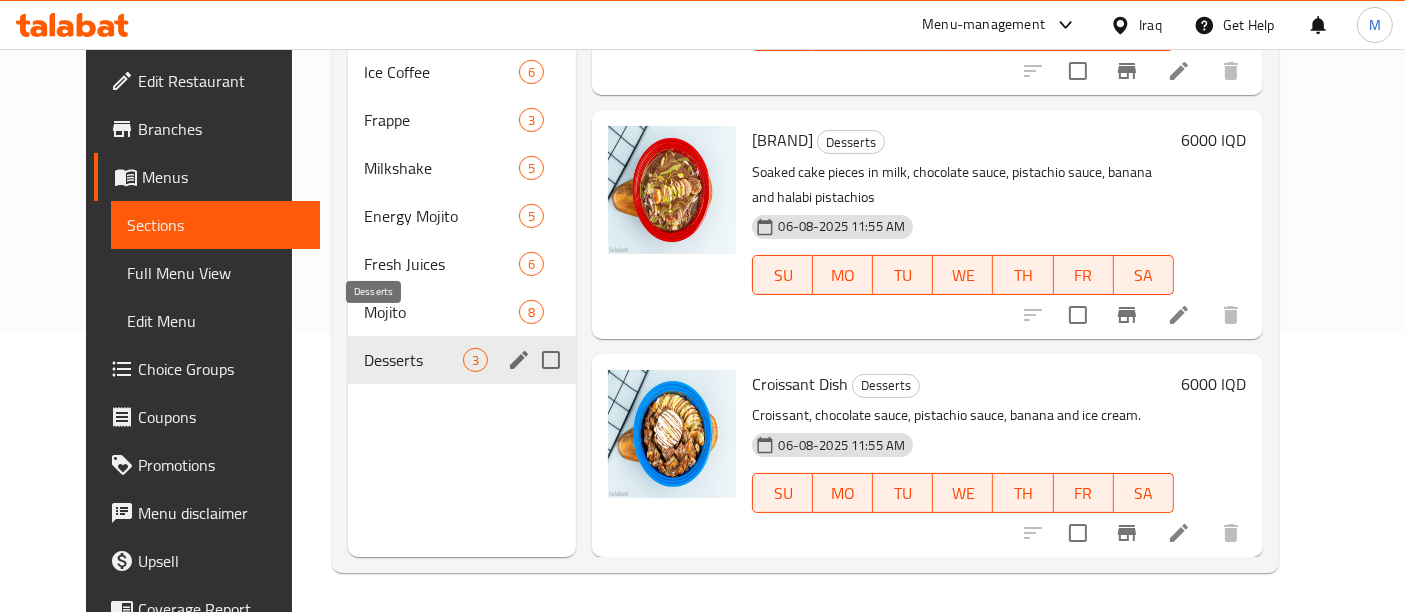 scroll, scrollTop: 117, scrollLeft: 0, axis: vertical 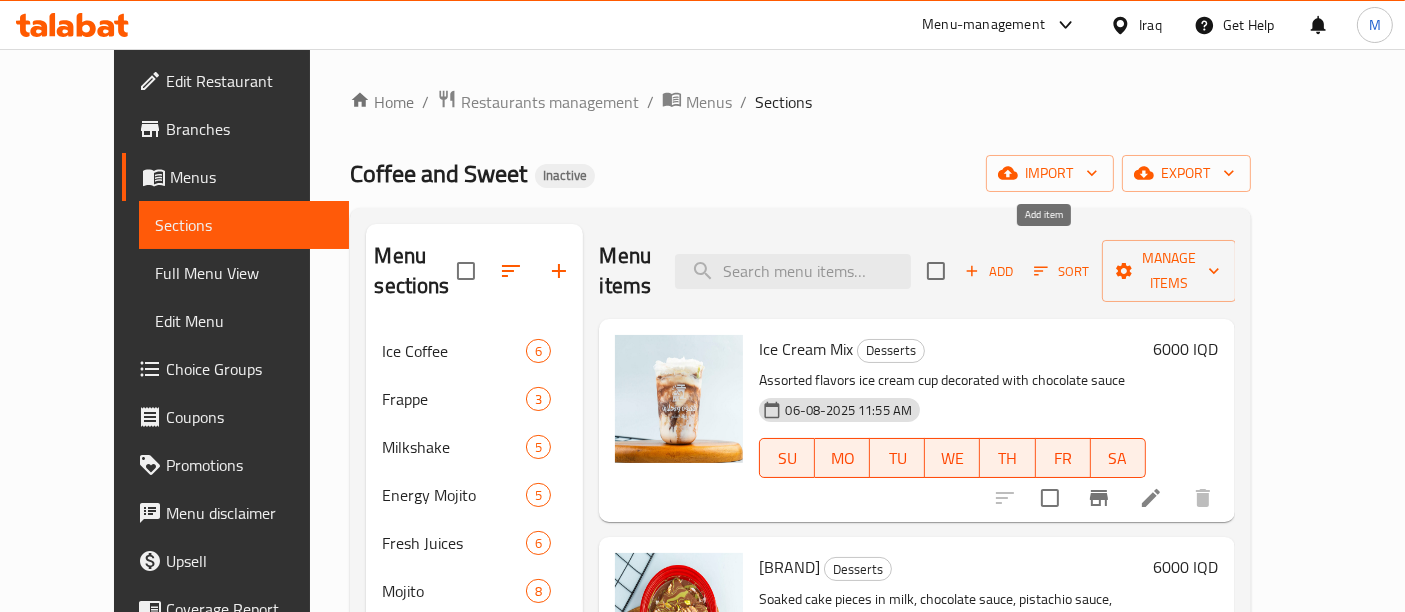 click 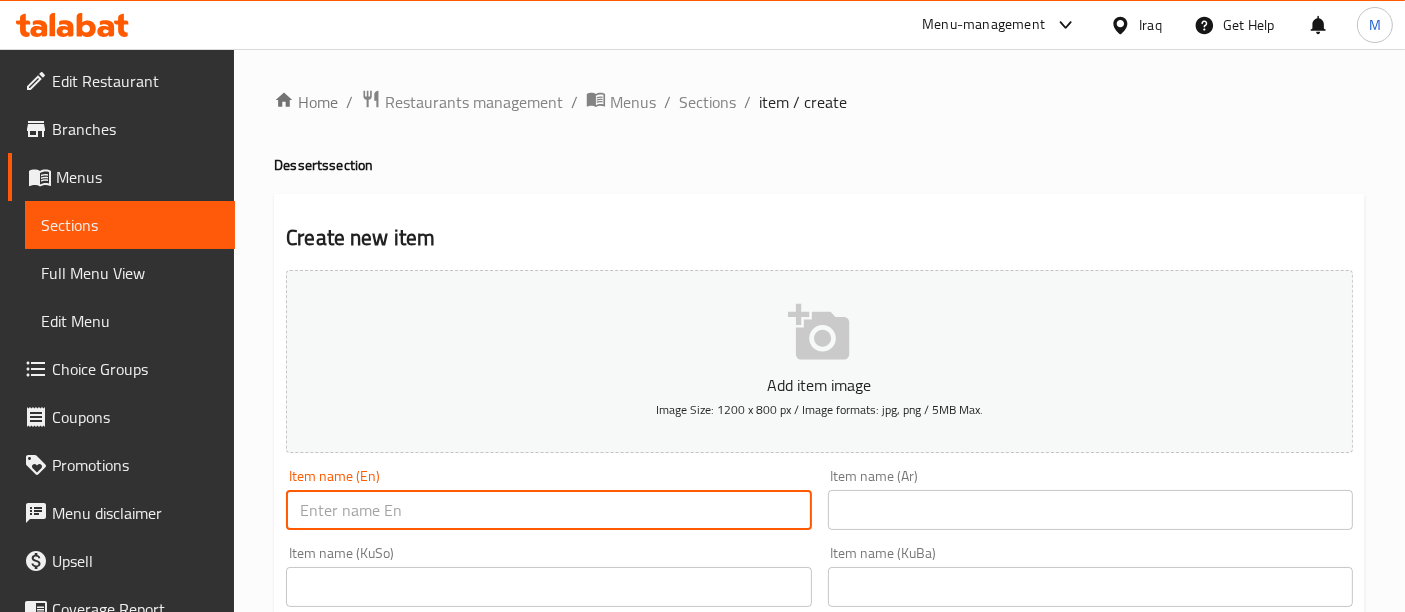click at bounding box center (548, 510) 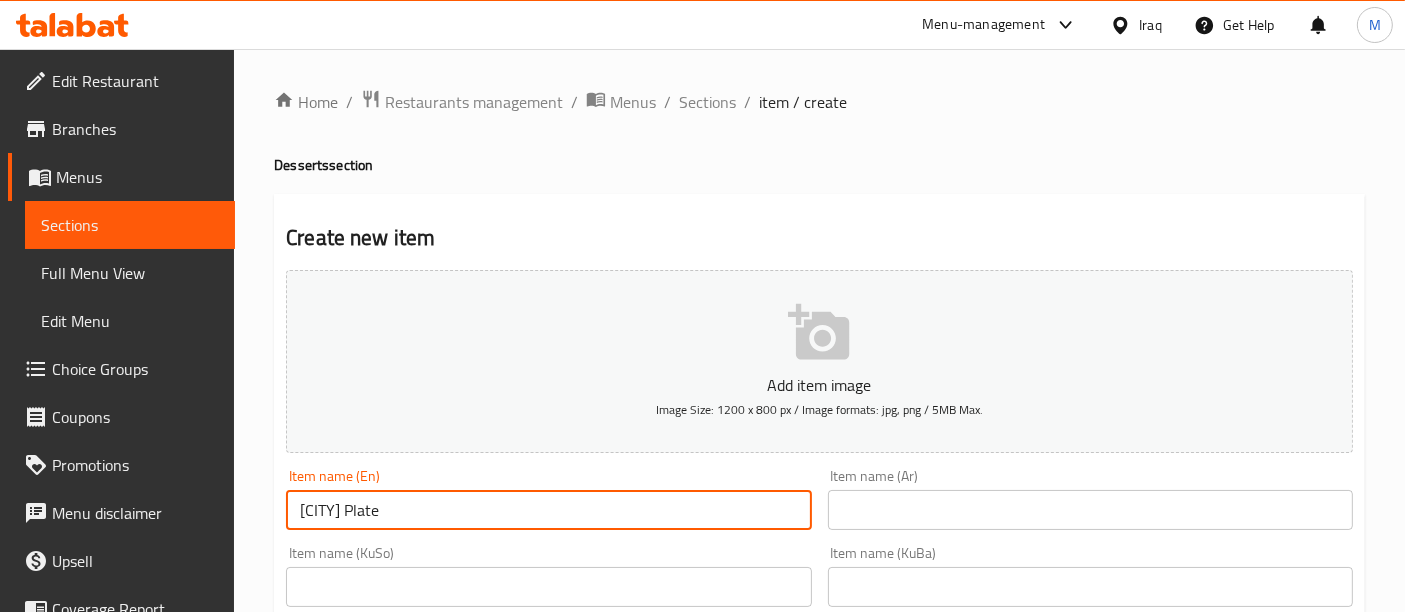 type on "[CITY] Plate" 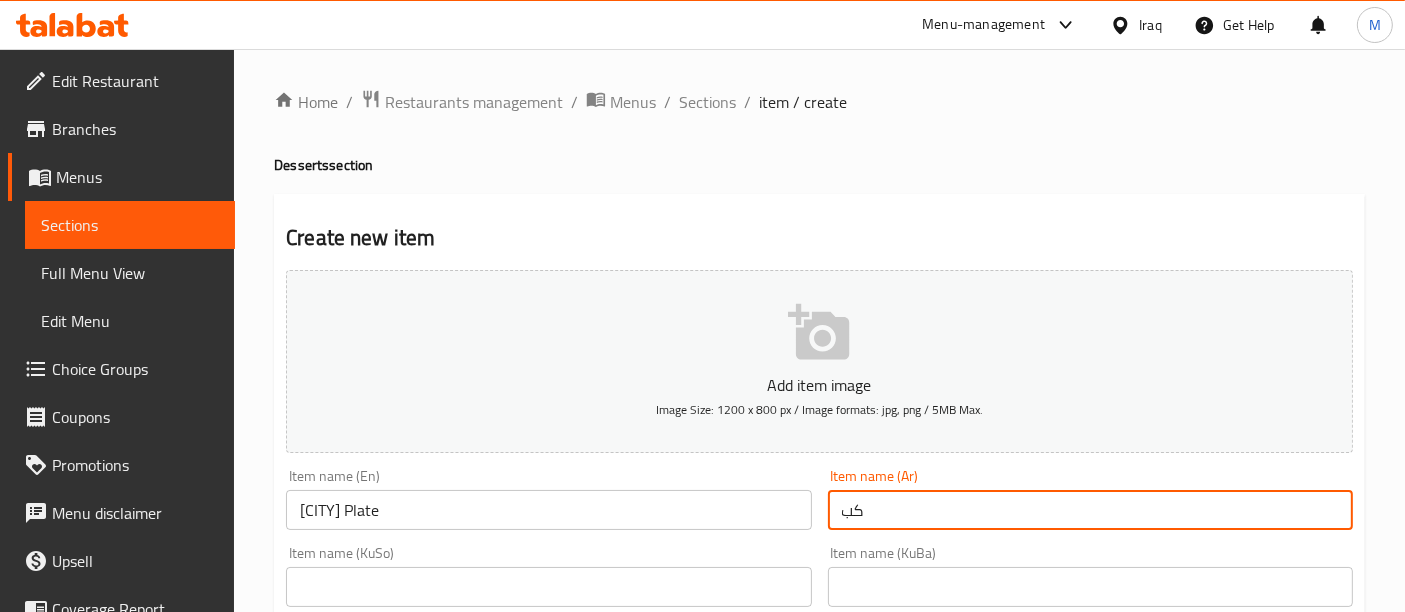 type on "ك" 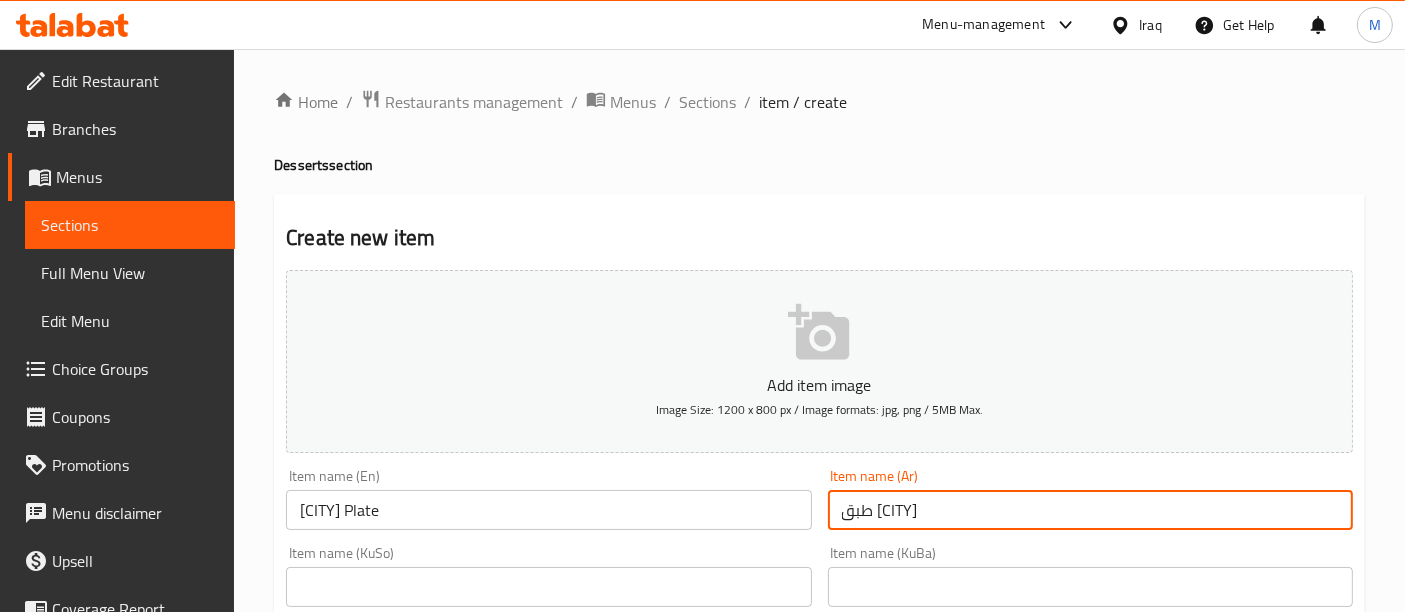 type on "طبق [CITY]" 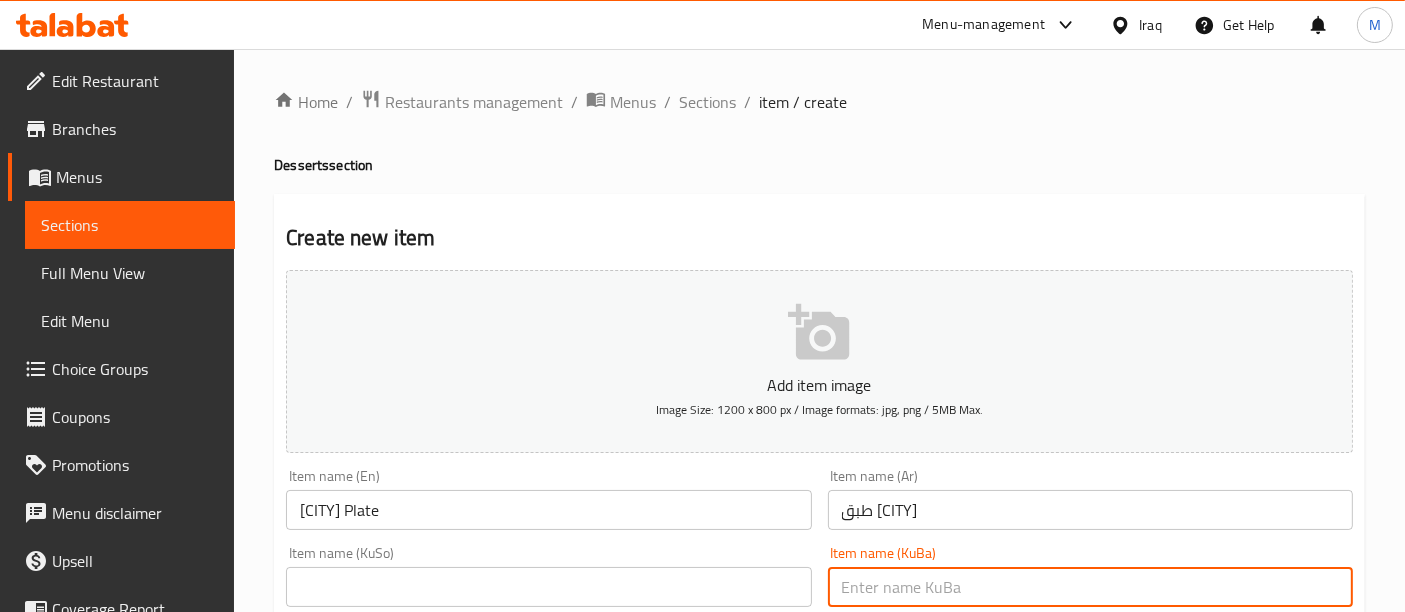 scroll, scrollTop: 359, scrollLeft: 0, axis: vertical 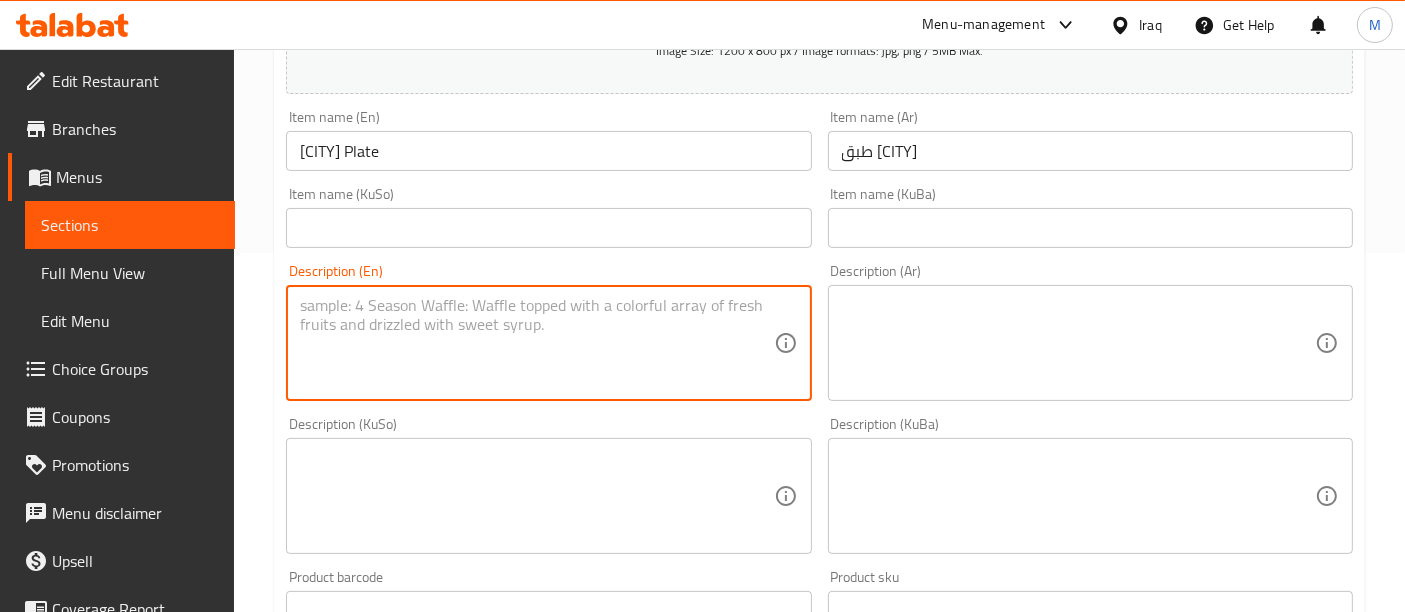 click at bounding box center (536, 343) 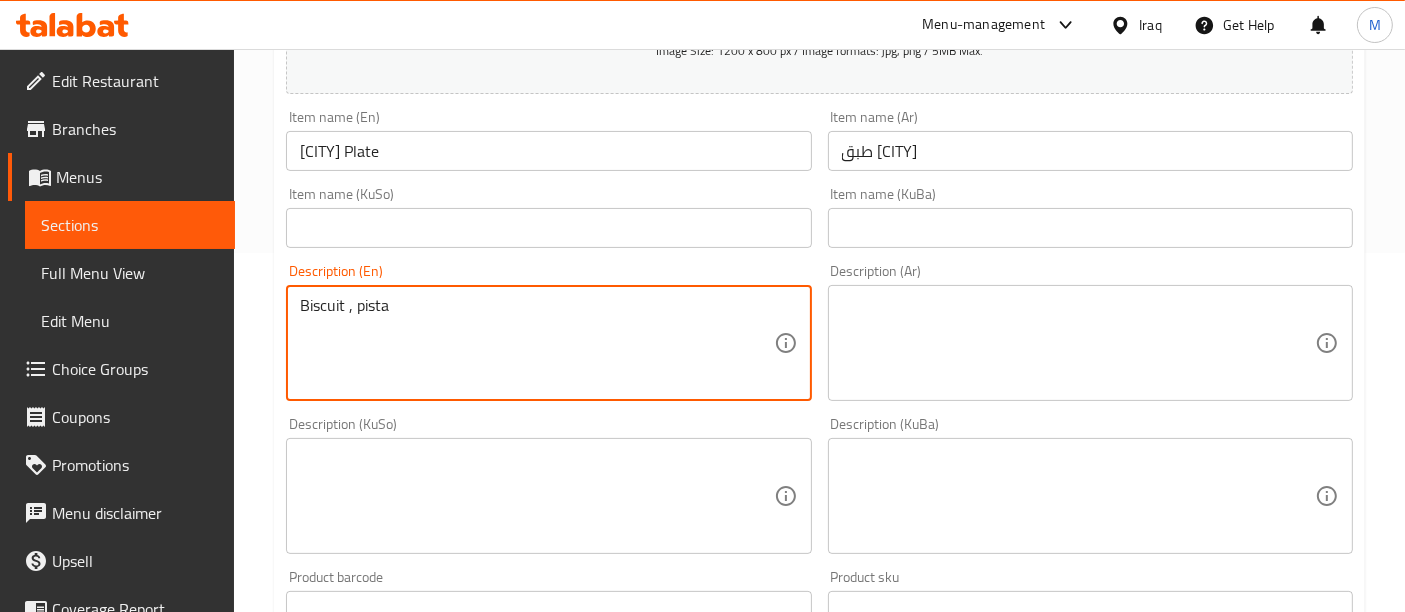 type on "Biscuit , pista" 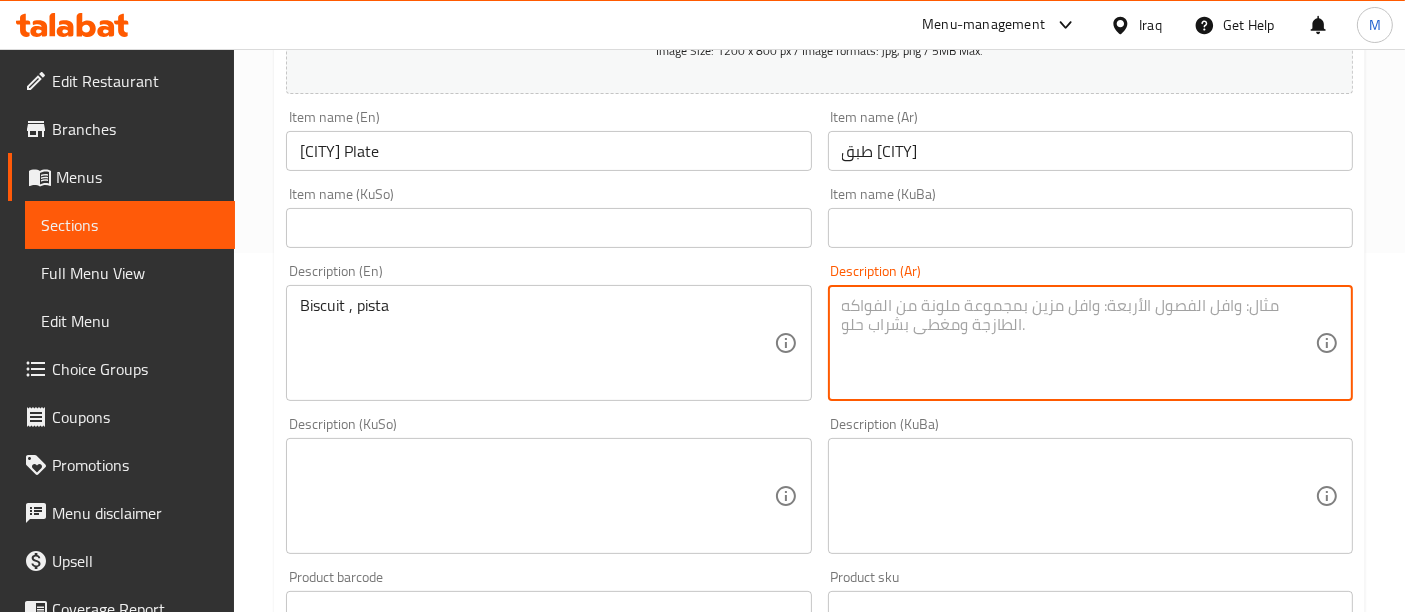click at bounding box center [1078, 343] 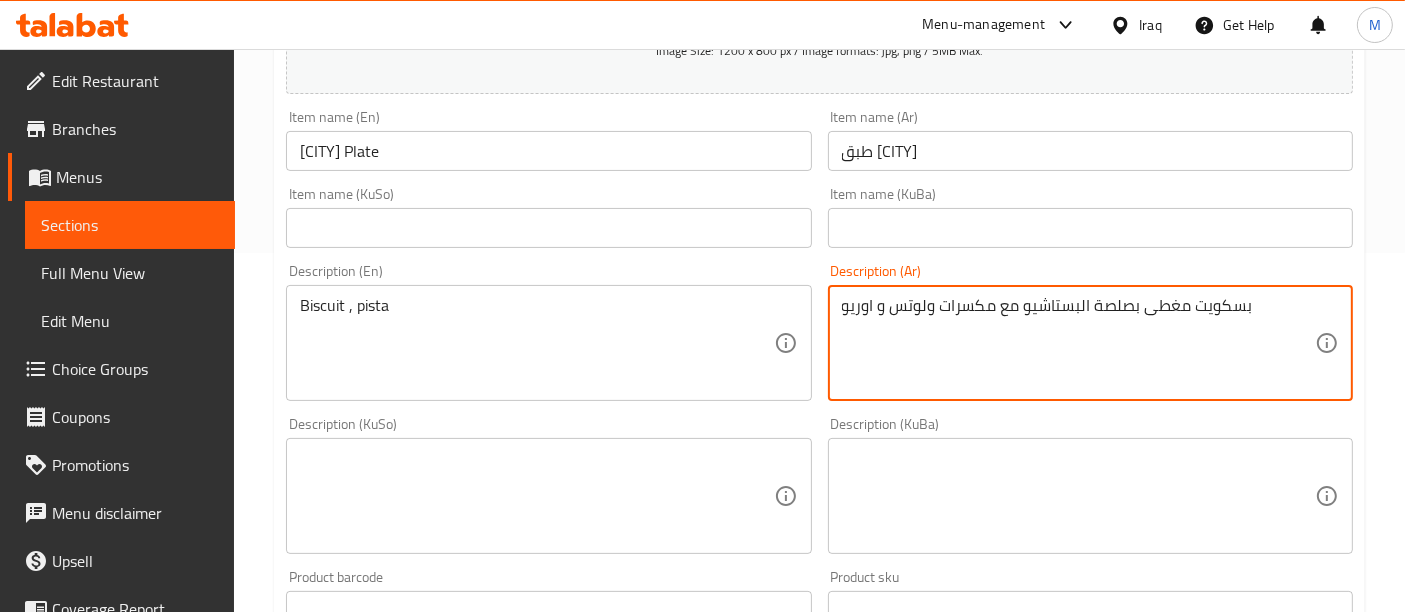 click on "بسكويت مغطى بصلصة البستاشيو مع مكسرات ولوتس و اوريو" at bounding box center [1078, 343] 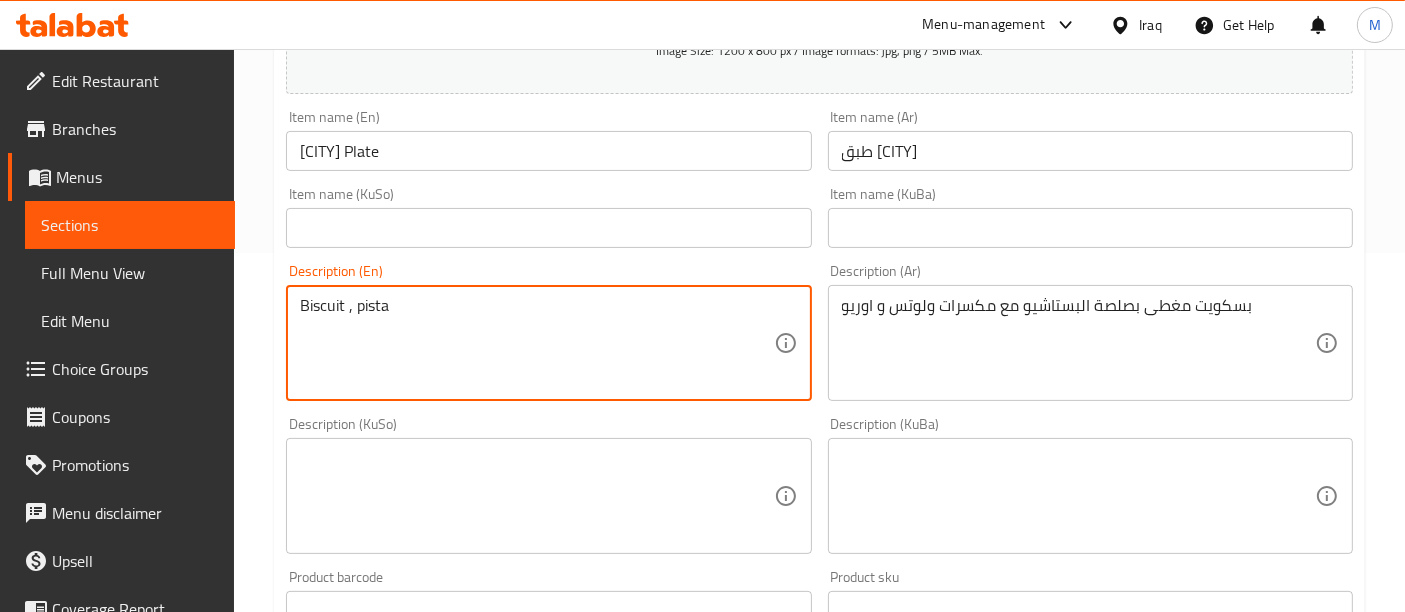 click on "Biscuit , pista" at bounding box center (536, 343) 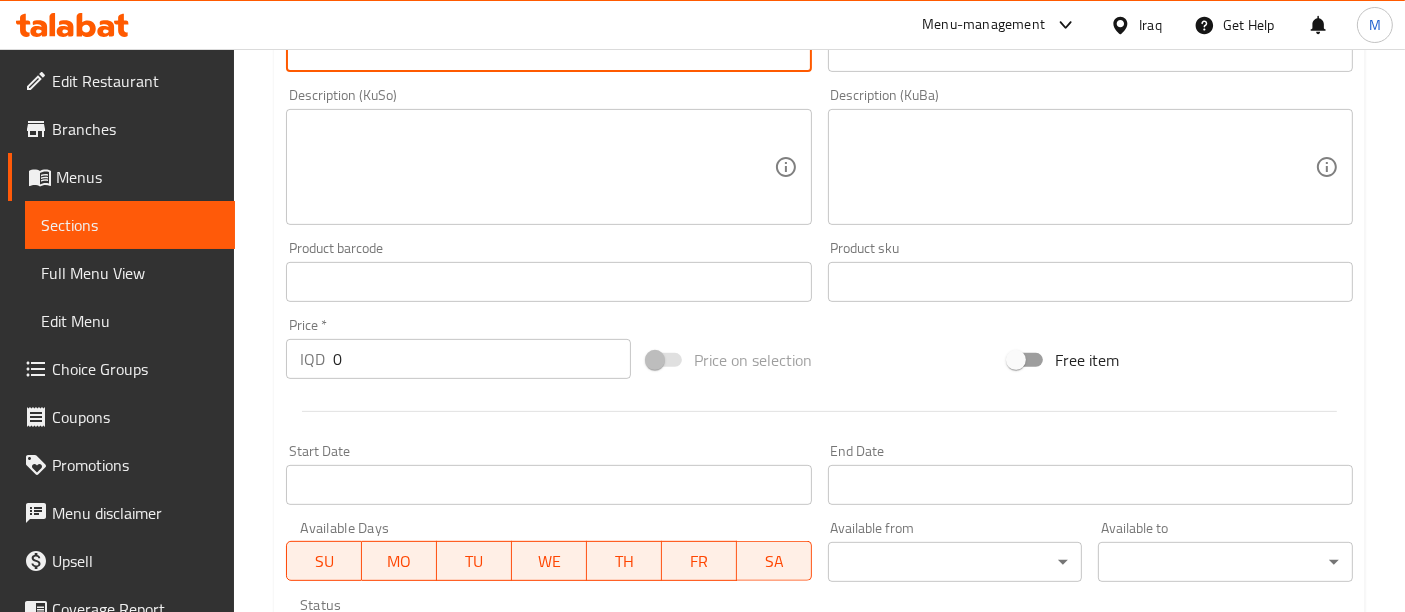 scroll, scrollTop: 767, scrollLeft: 0, axis: vertical 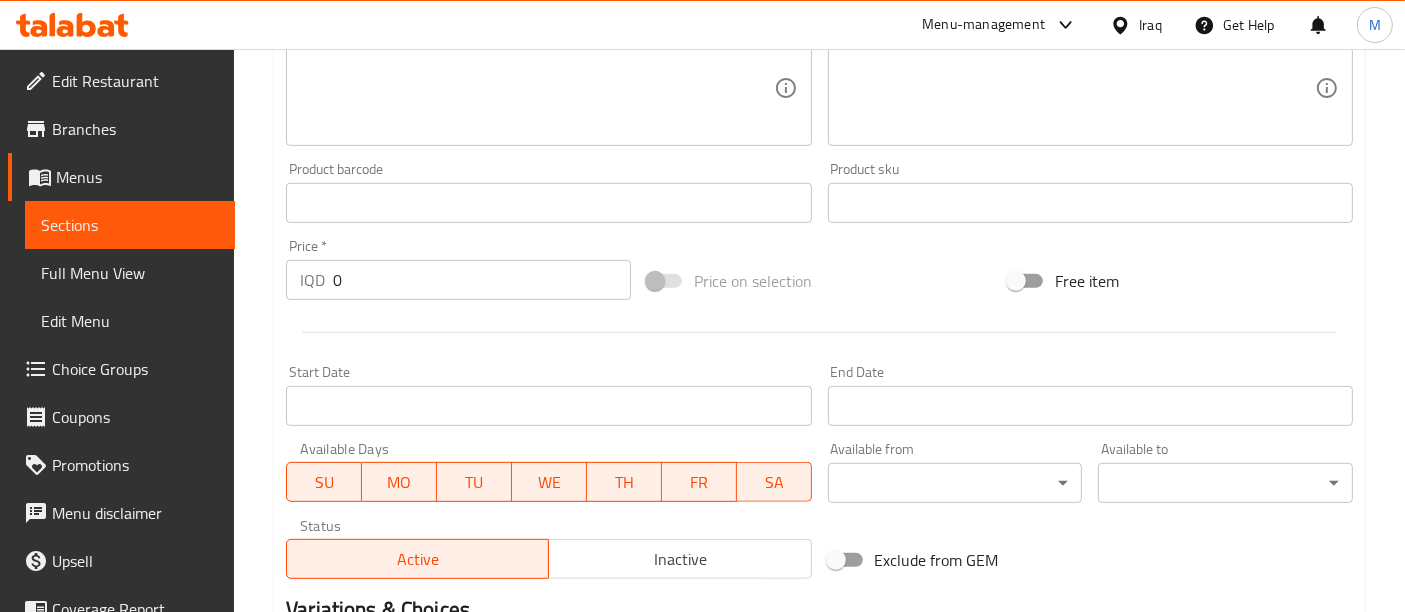 type on "Biscuits covered with [BRAND] sauce, nuts, lotus and Oreo" 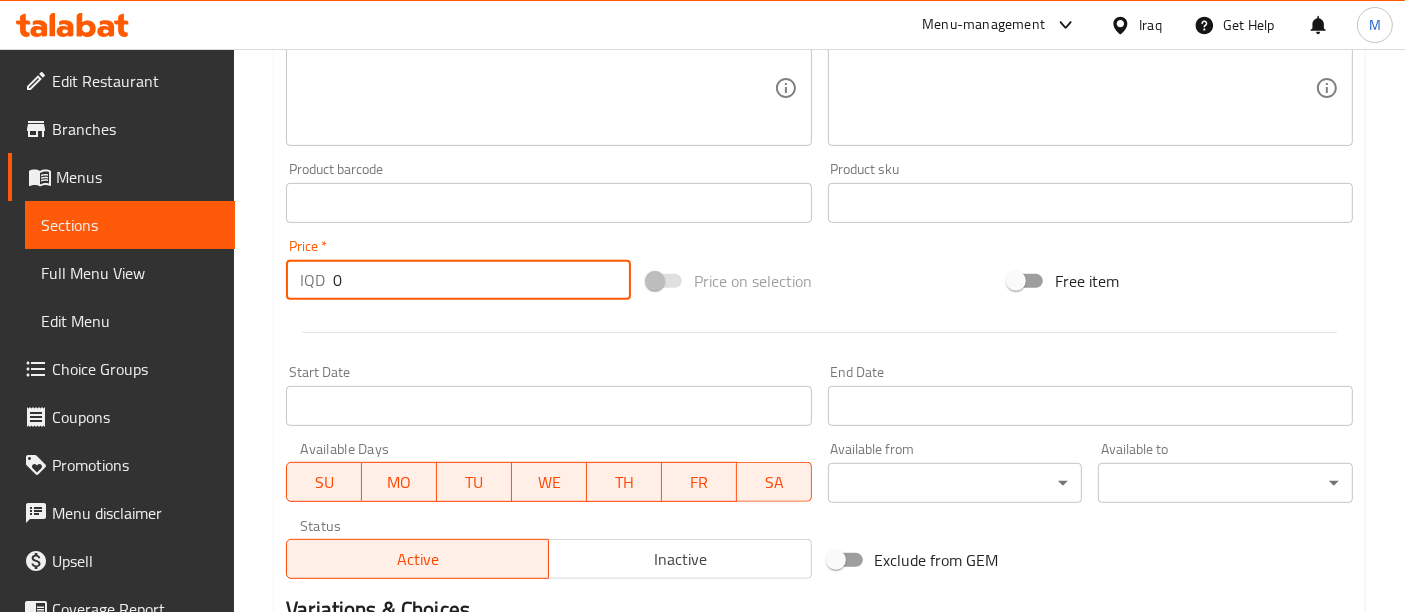 click on "0" at bounding box center (482, 280) 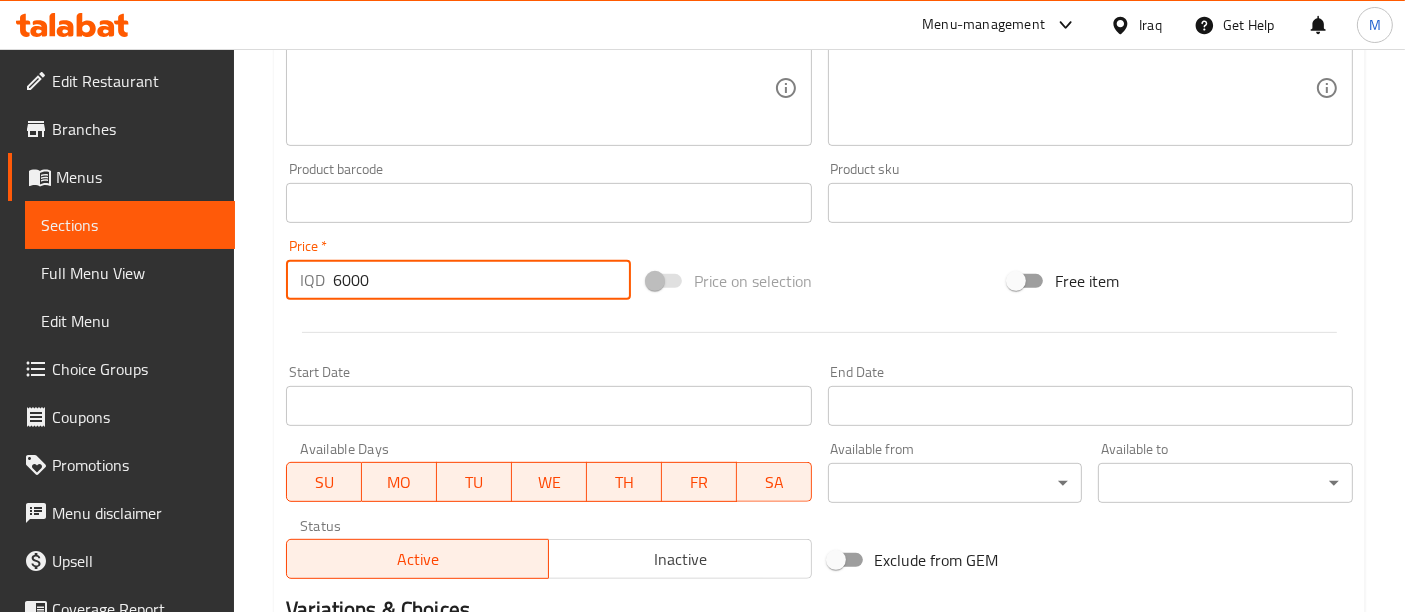 type on "6000" 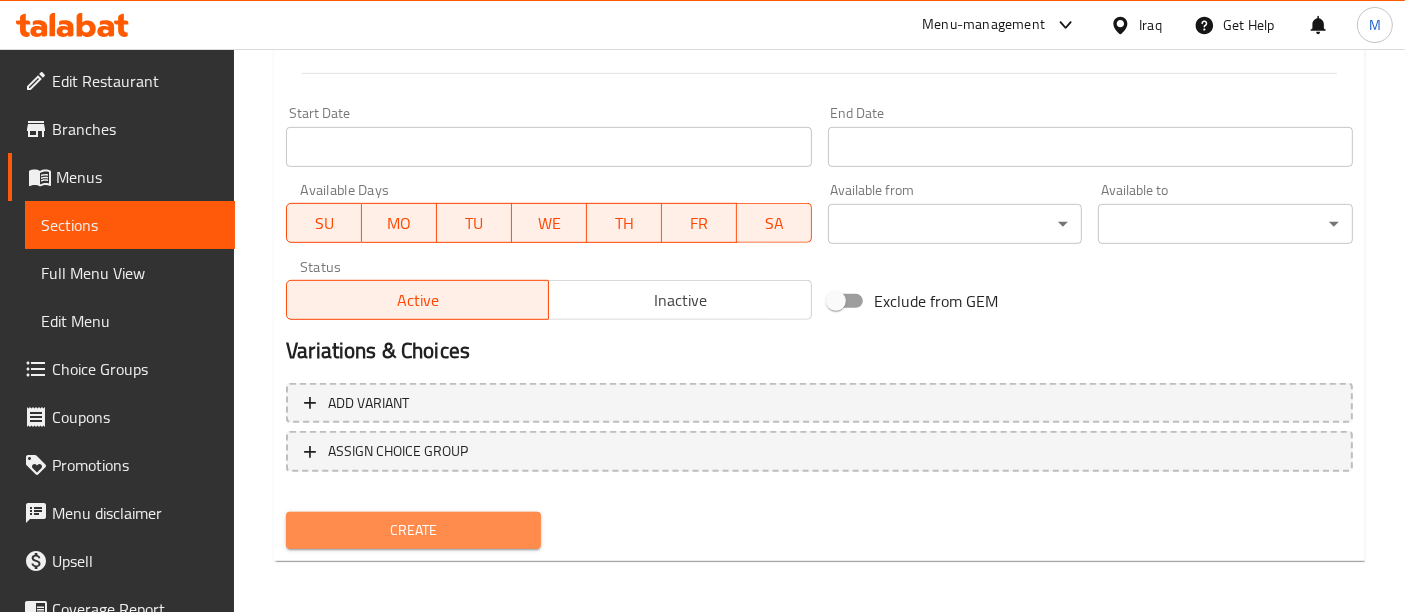 click on "Create" at bounding box center [413, 530] 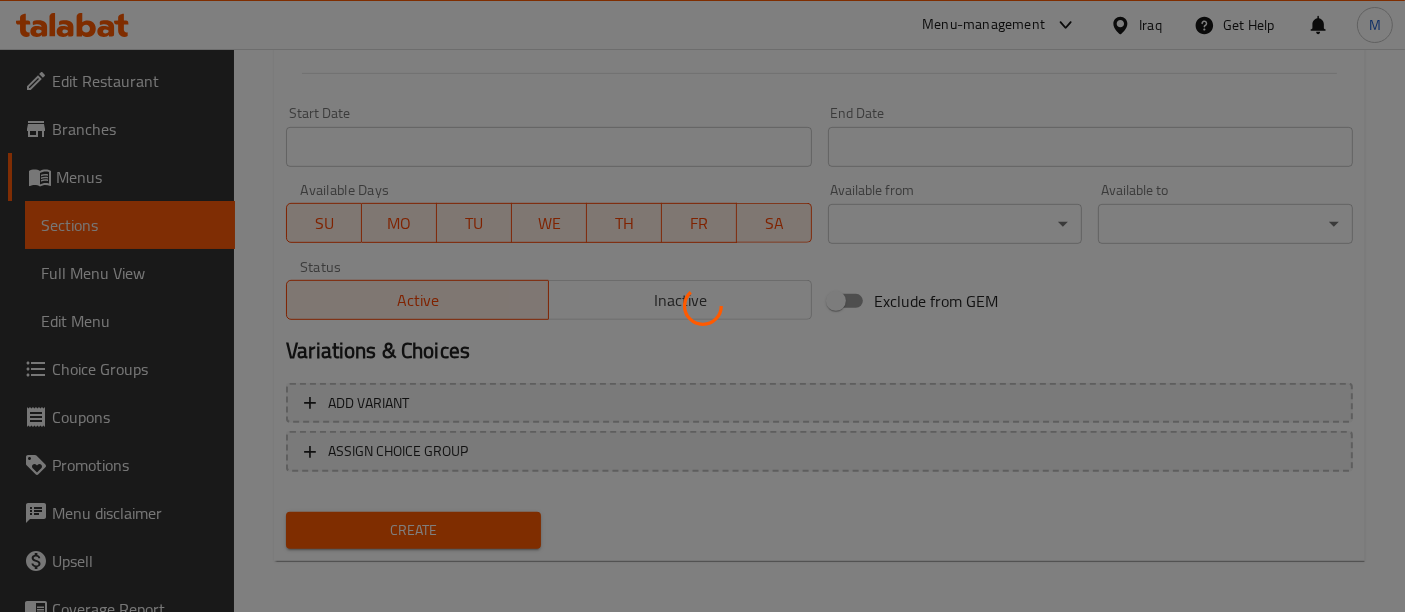 type 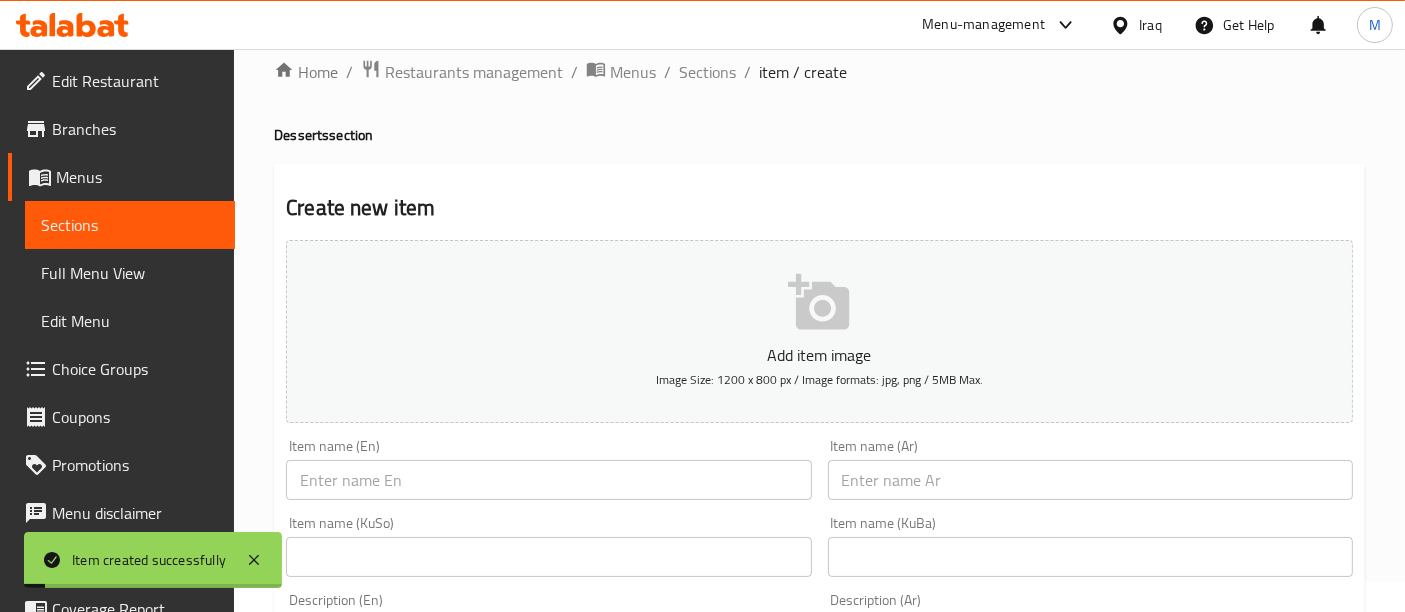 scroll, scrollTop: 0, scrollLeft: 0, axis: both 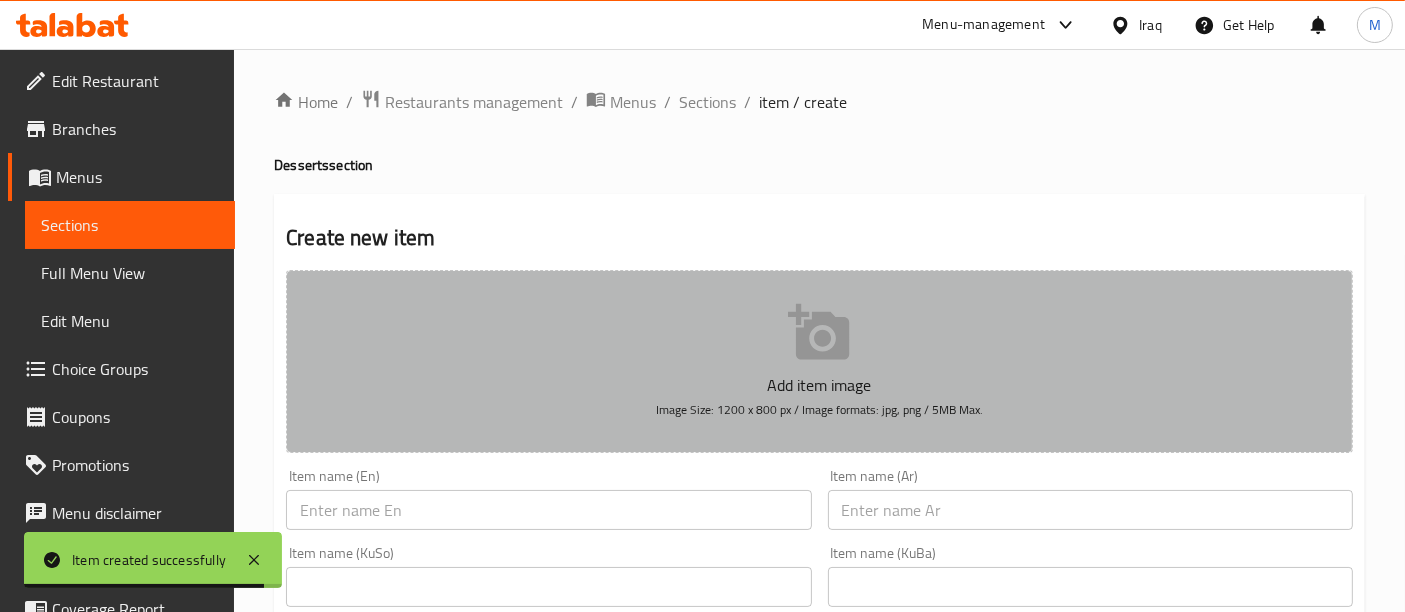 click on "Add item image Image Size: 1200 x 800 px / Image formats: jpg, png / 5MB Max." at bounding box center [819, 361] 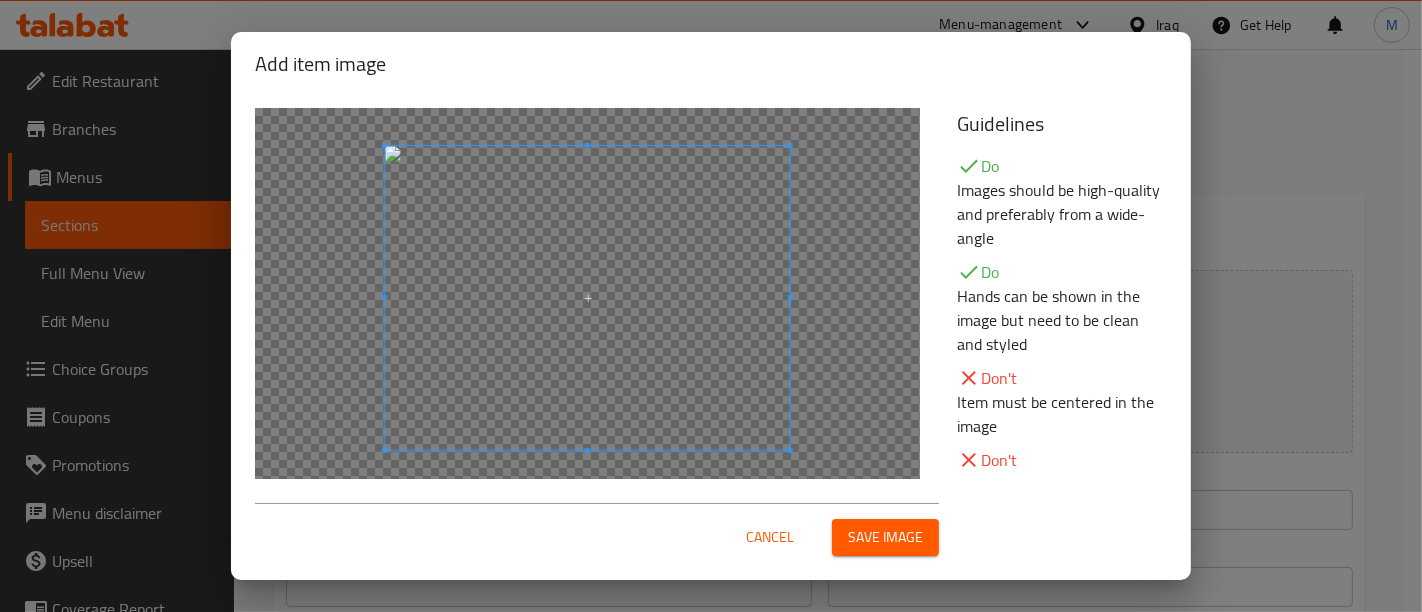 click at bounding box center [587, 298] 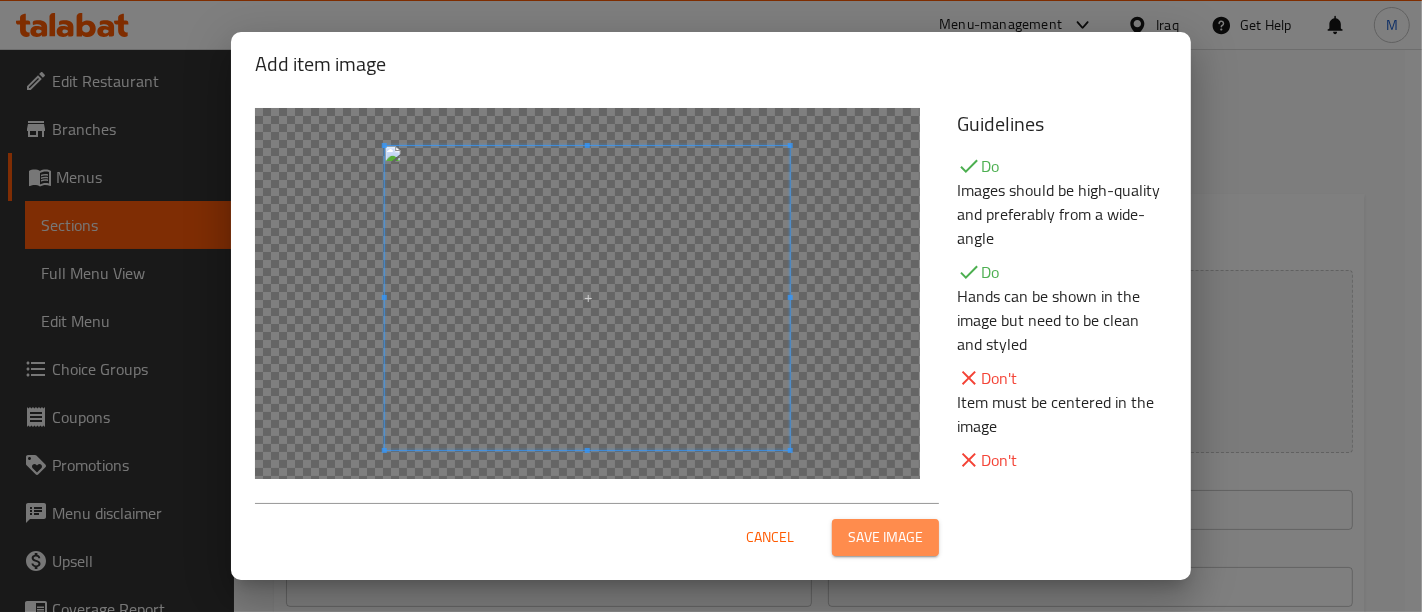 click on "Save image" at bounding box center (885, 537) 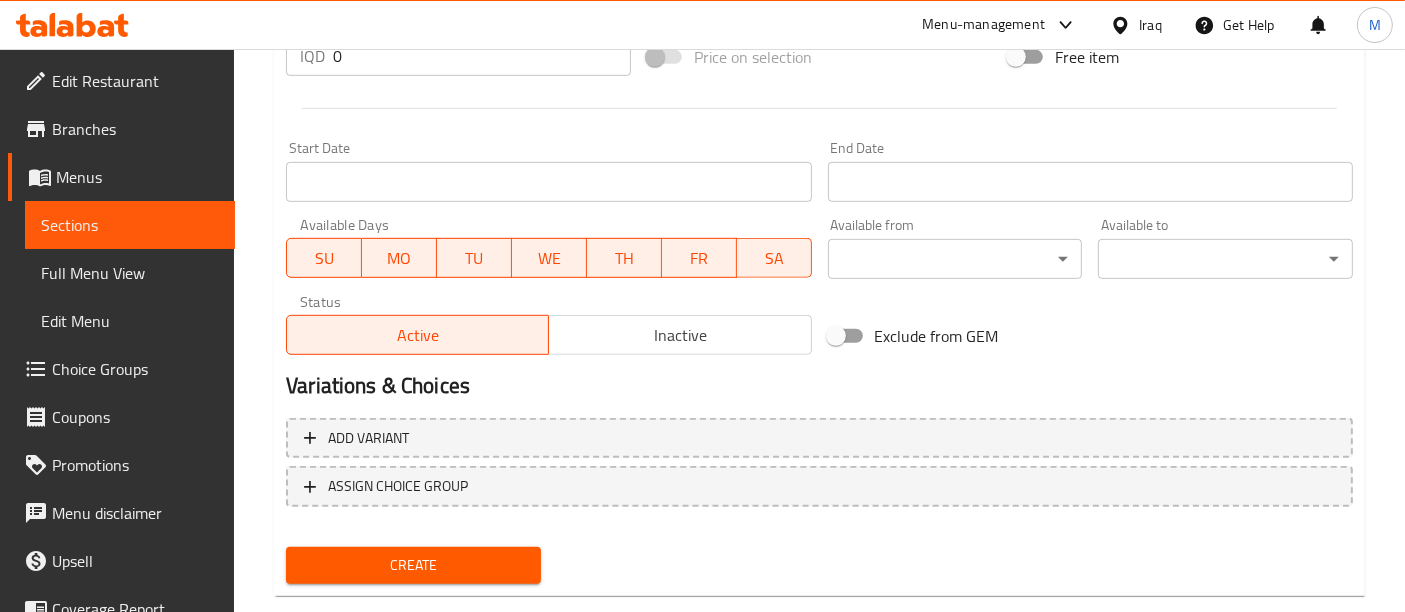 scroll, scrollTop: 1057, scrollLeft: 0, axis: vertical 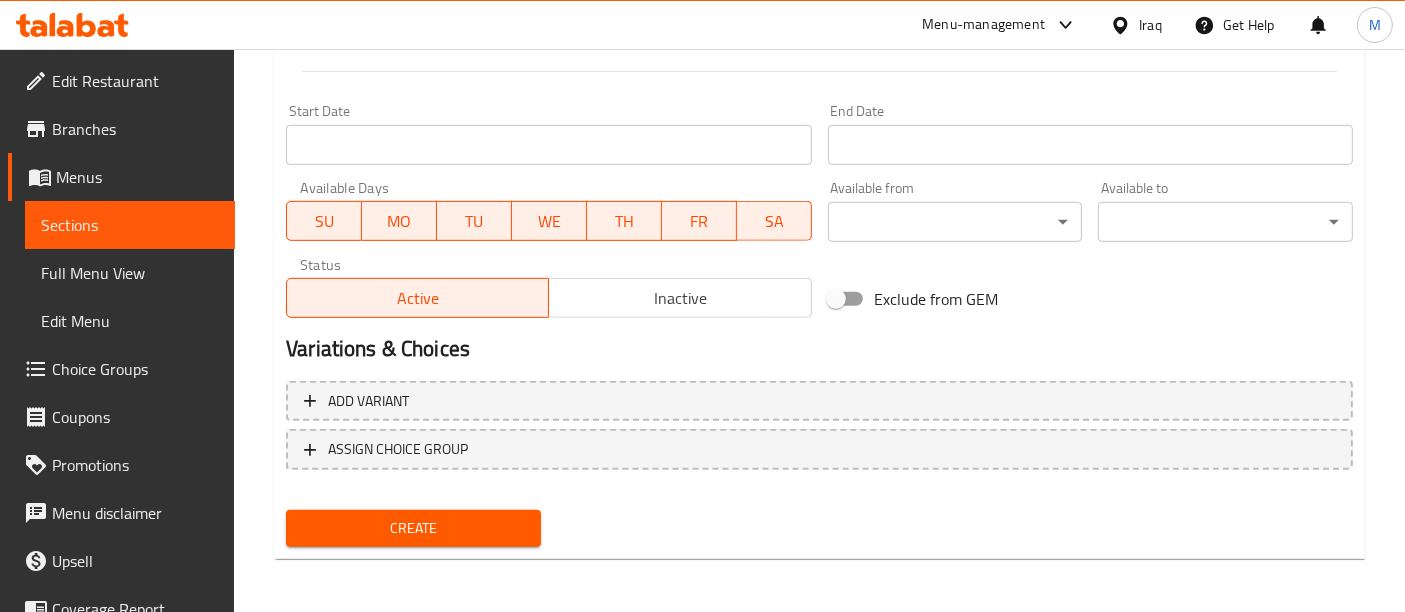 click on "Create" at bounding box center (413, 528) 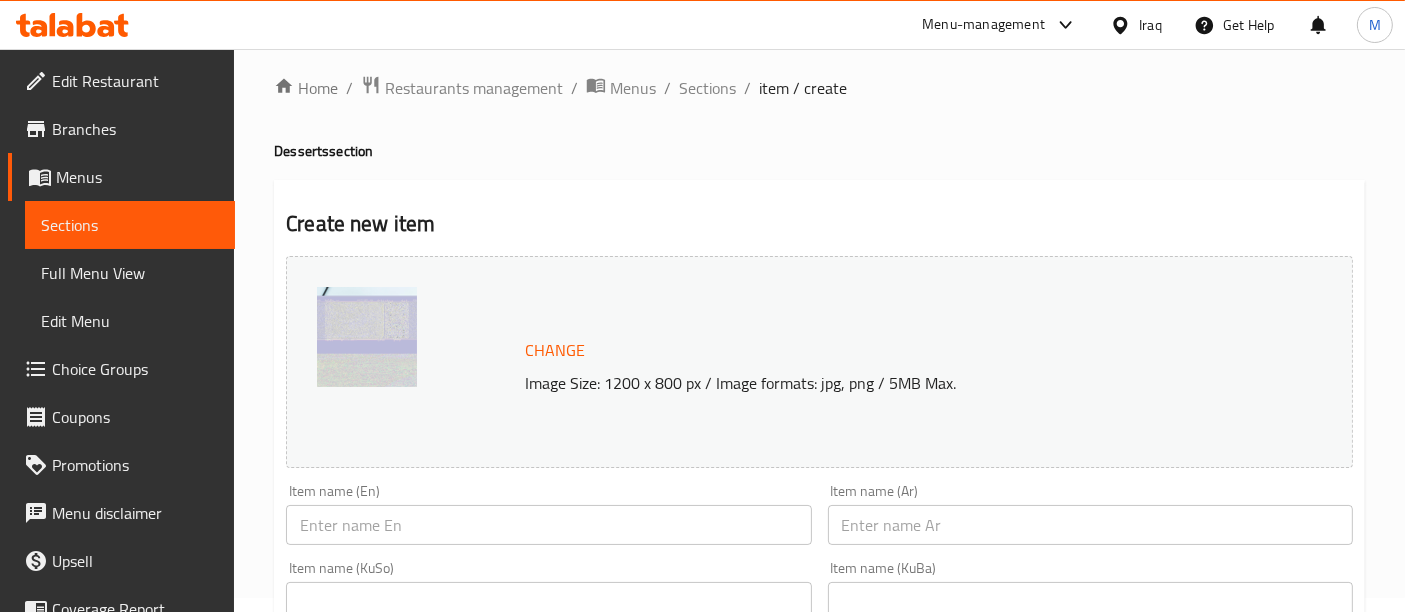 scroll, scrollTop: 0, scrollLeft: 0, axis: both 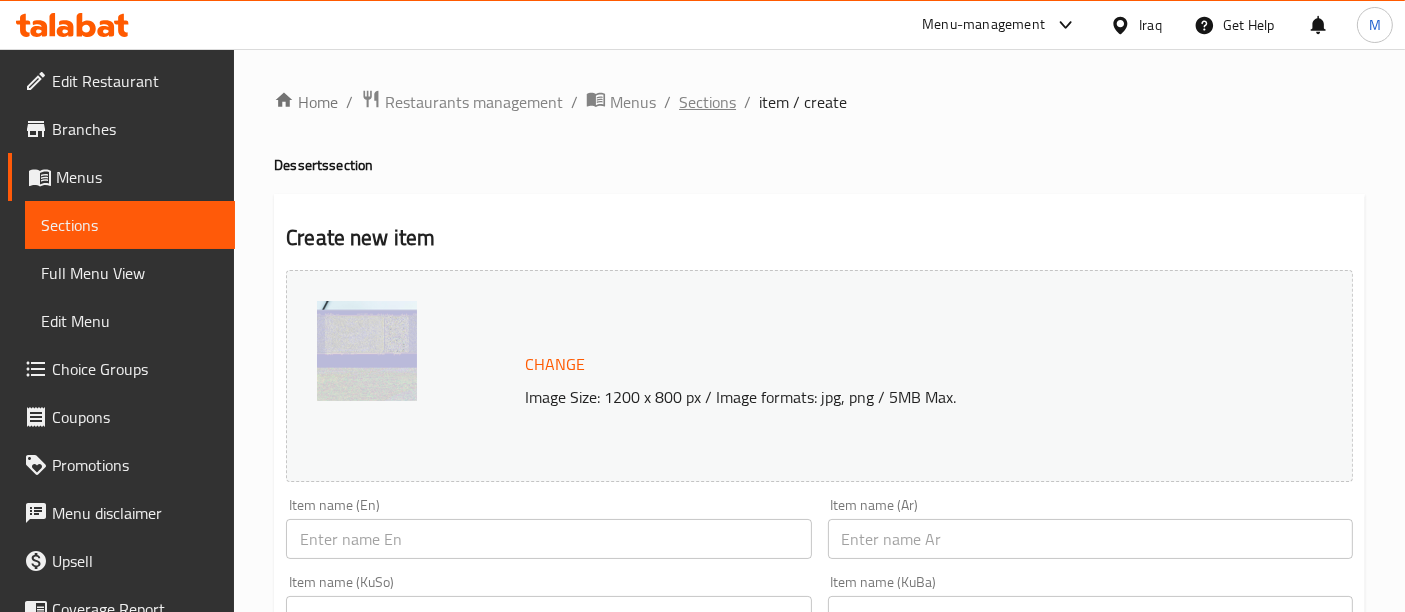click on "Sections" at bounding box center (707, 102) 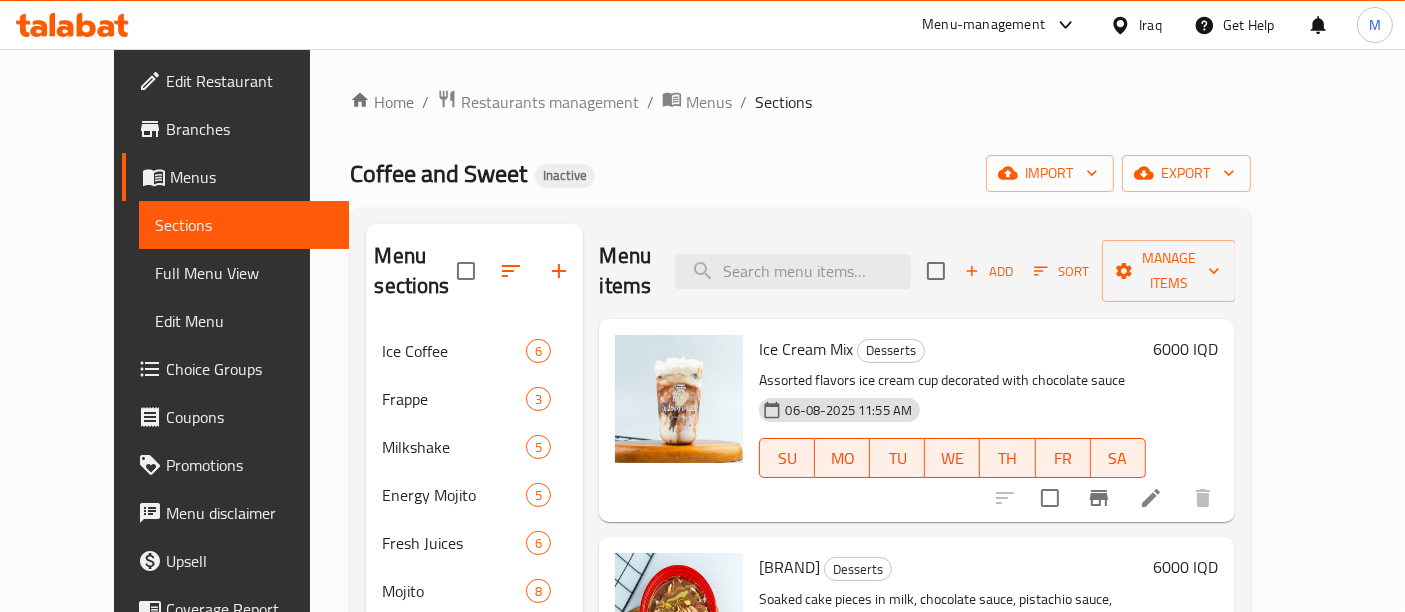 scroll, scrollTop: 279, scrollLeft: 0, axis: vertical 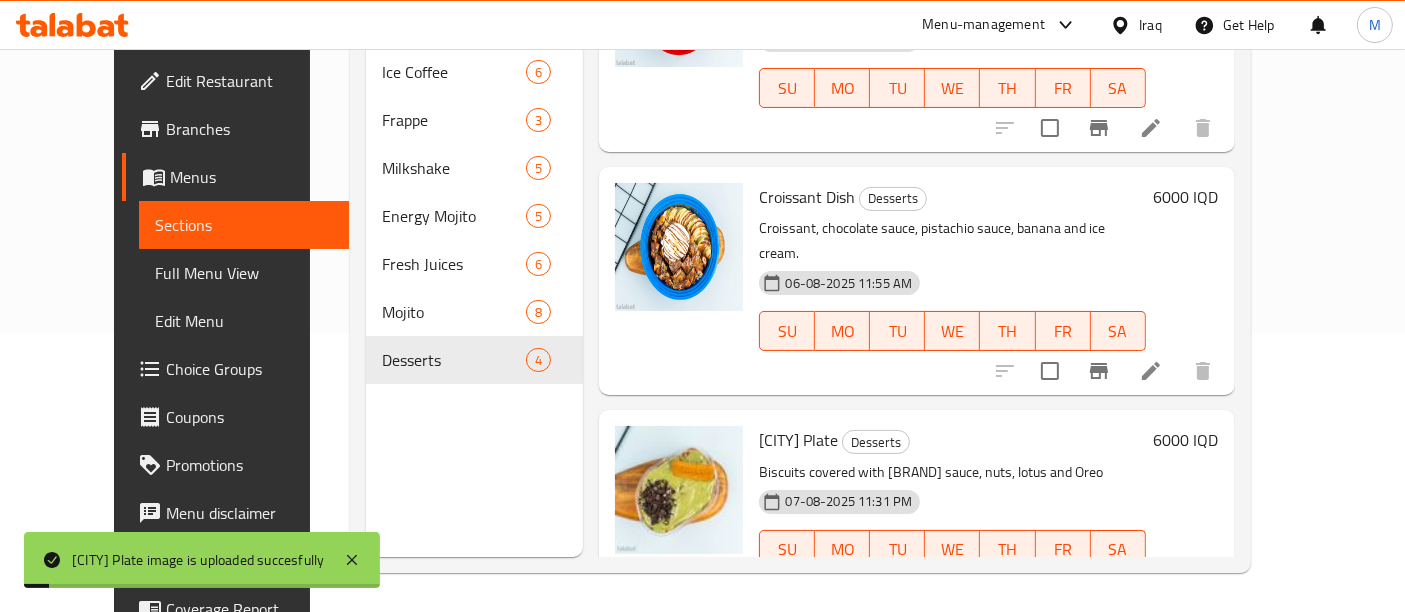 click on "[CITY] Plate" at bounding box center (798, 440) 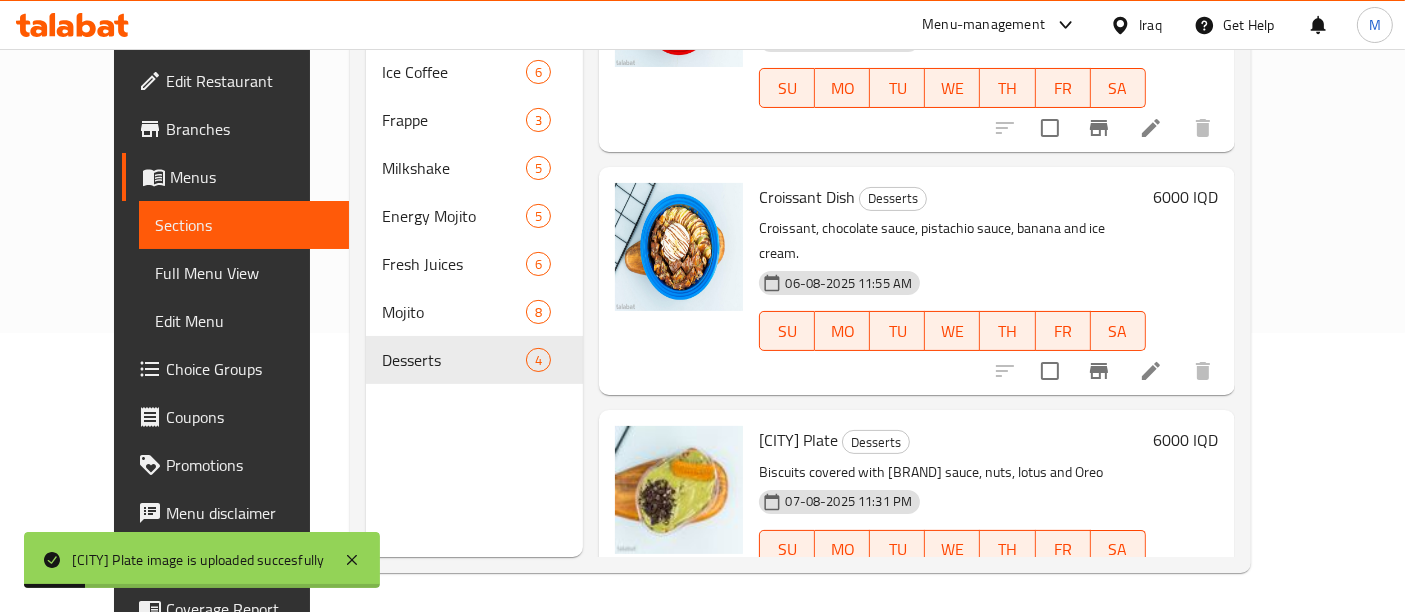 click on "[CITY] Plate" at bounding box center (798, 440) 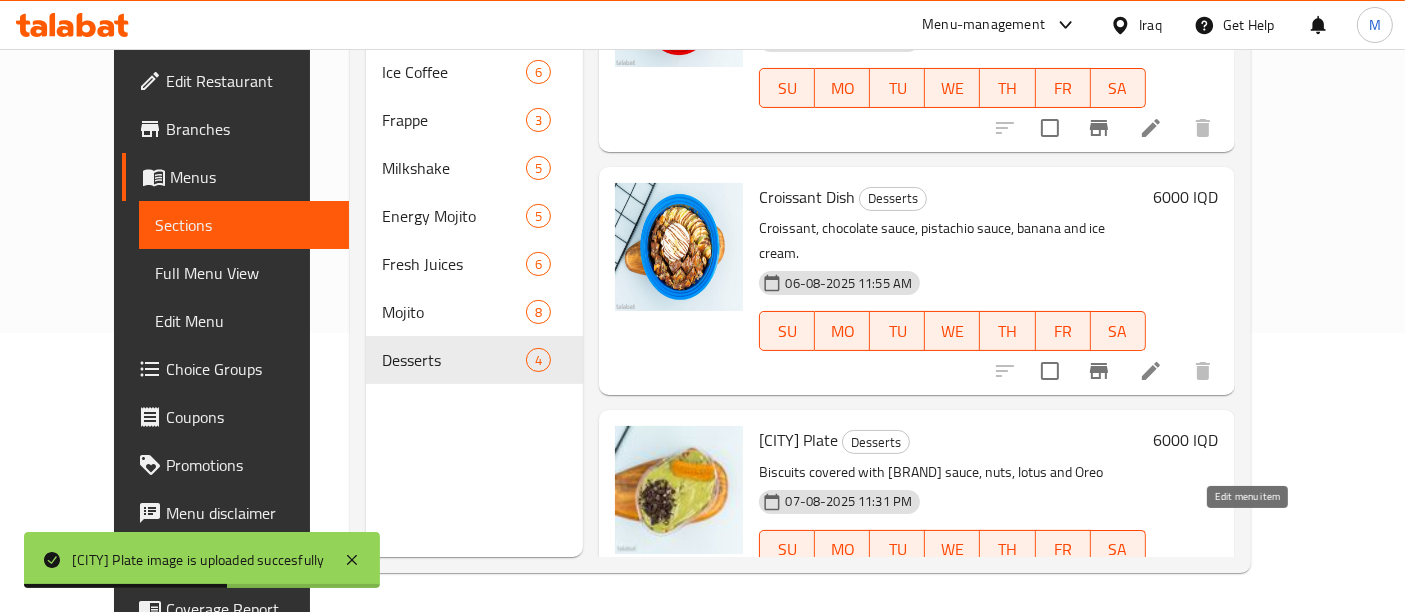 click 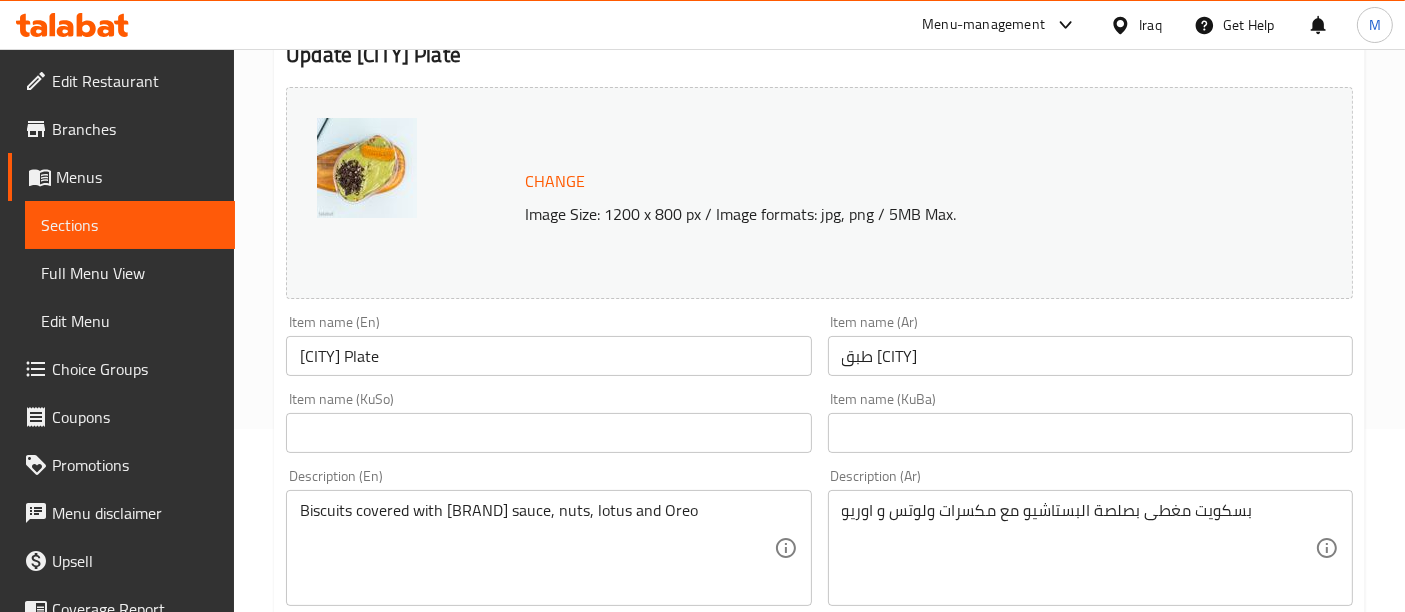 scroll, scrollTop: 180, scrollLeft: 0, axis: vertical 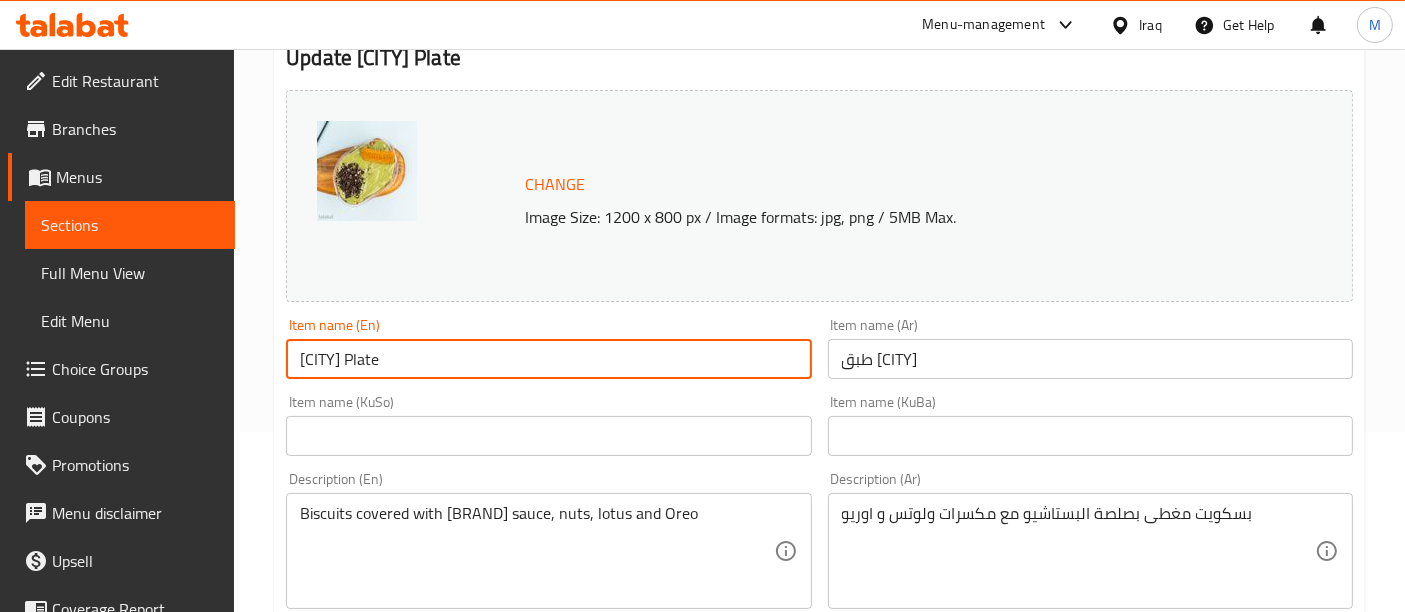 drag, startPoint x: 405, startPoint y: 364, endPoint x: 344, endPoint y: 375, distance: 61.983868 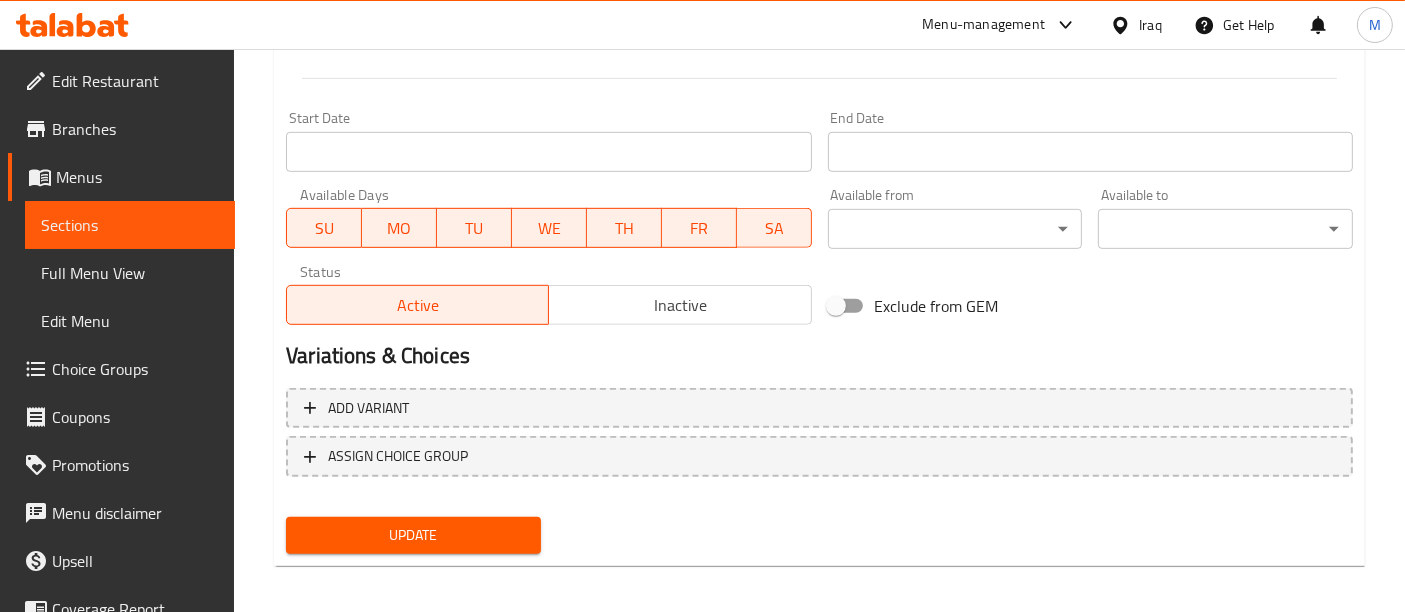 scroll, scrollTop: 1057, scrollLeft: 0, axis: vertical 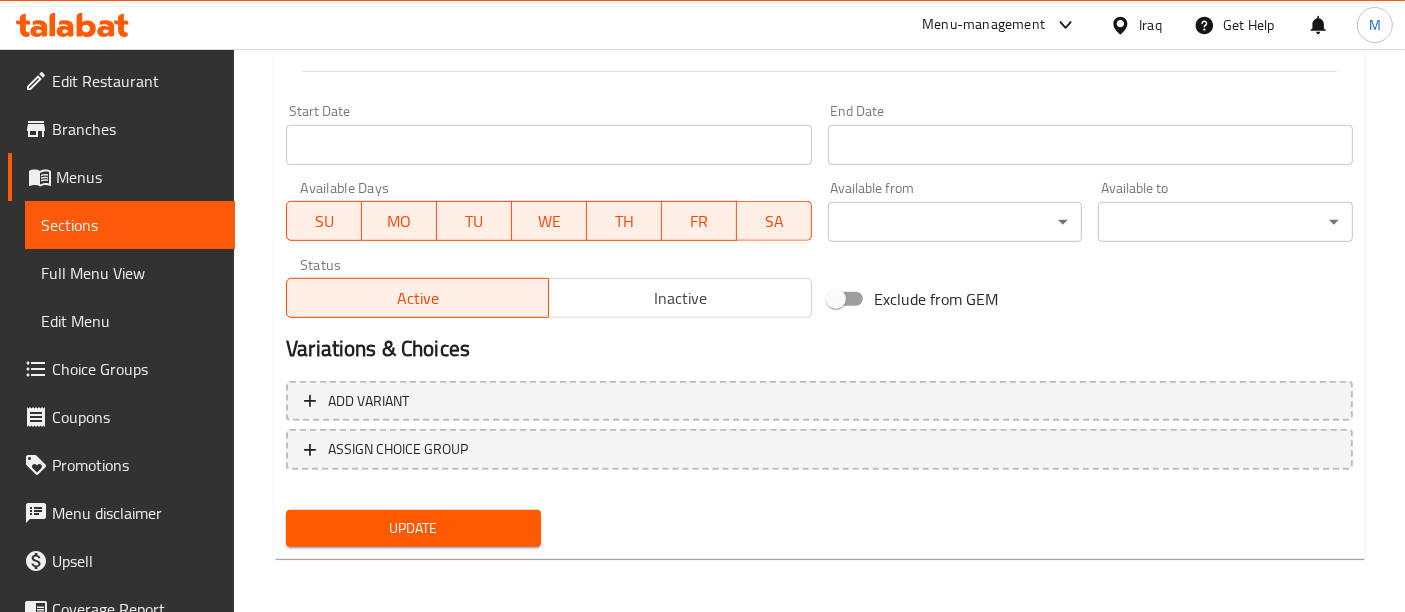 type on "[CITY] Dish" 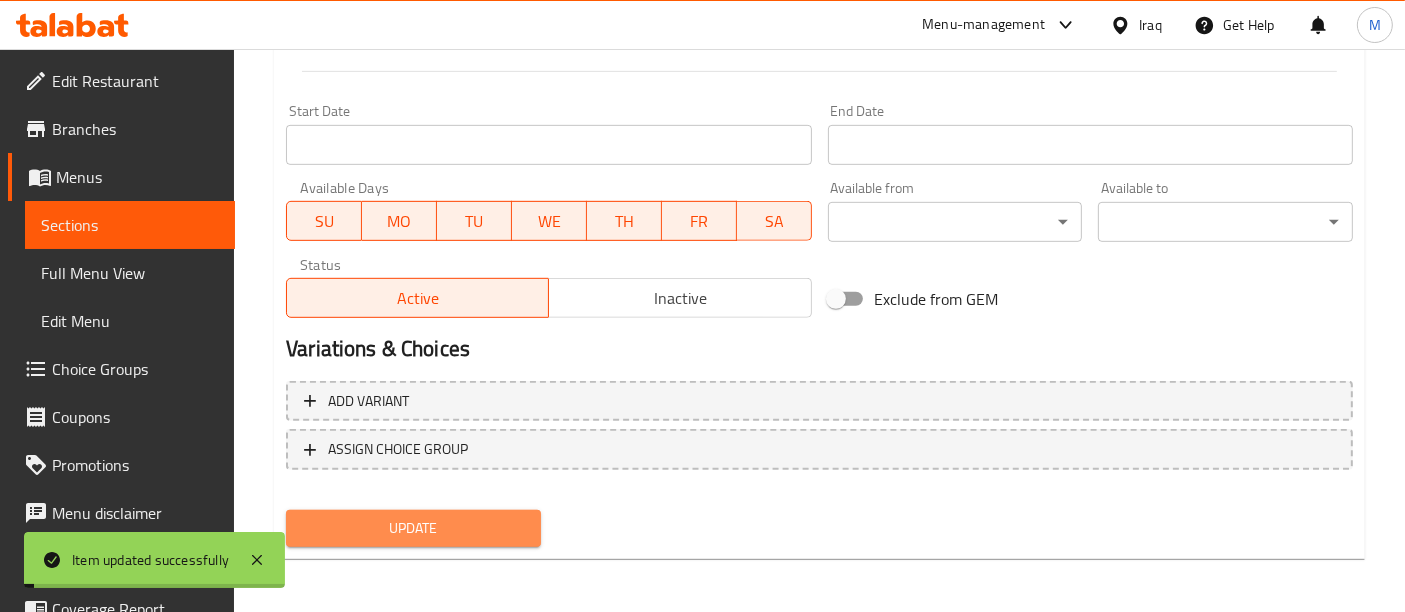 click on "Update" at bounding box center [413, 528] 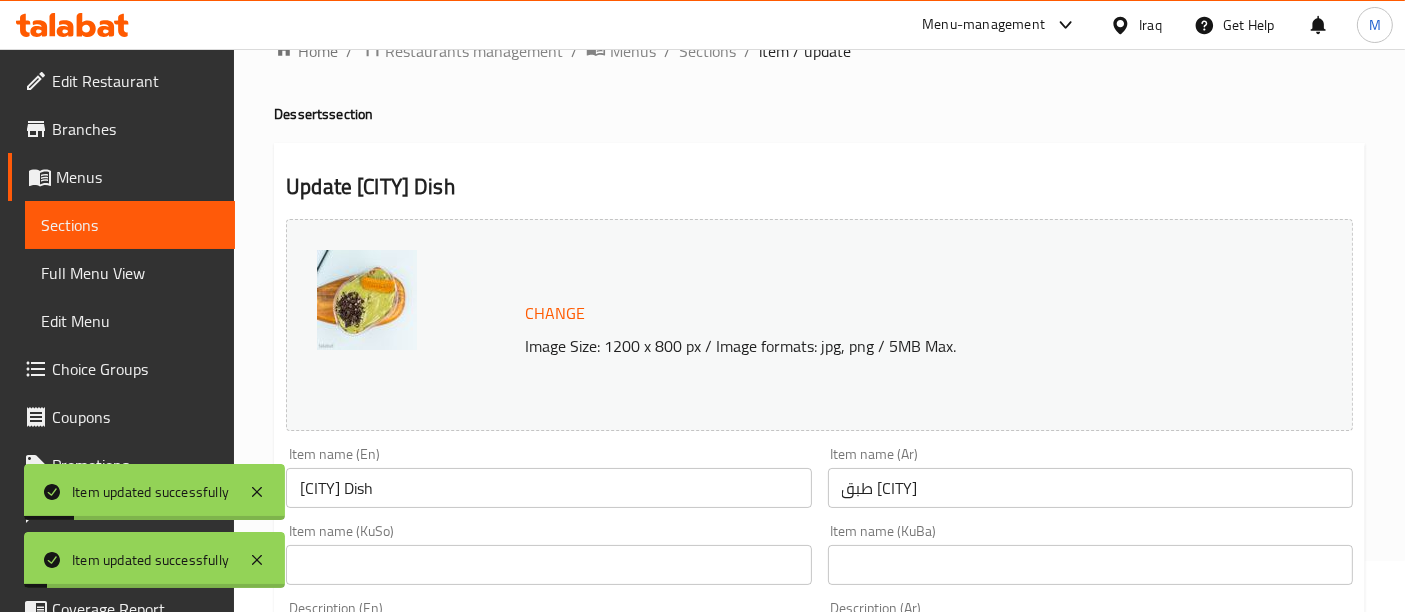 scroll, scrollTop: 0, scrollLeft: 0, axis: both 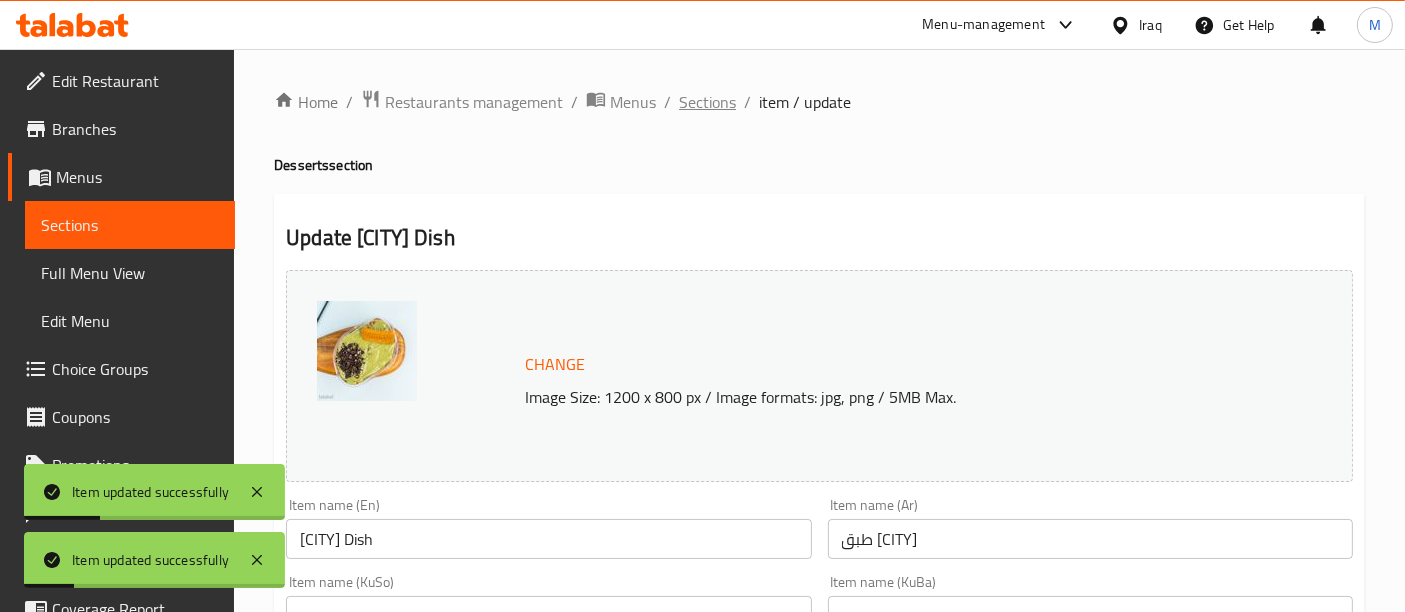 click on "Sections" at bounding box center [707, 102] 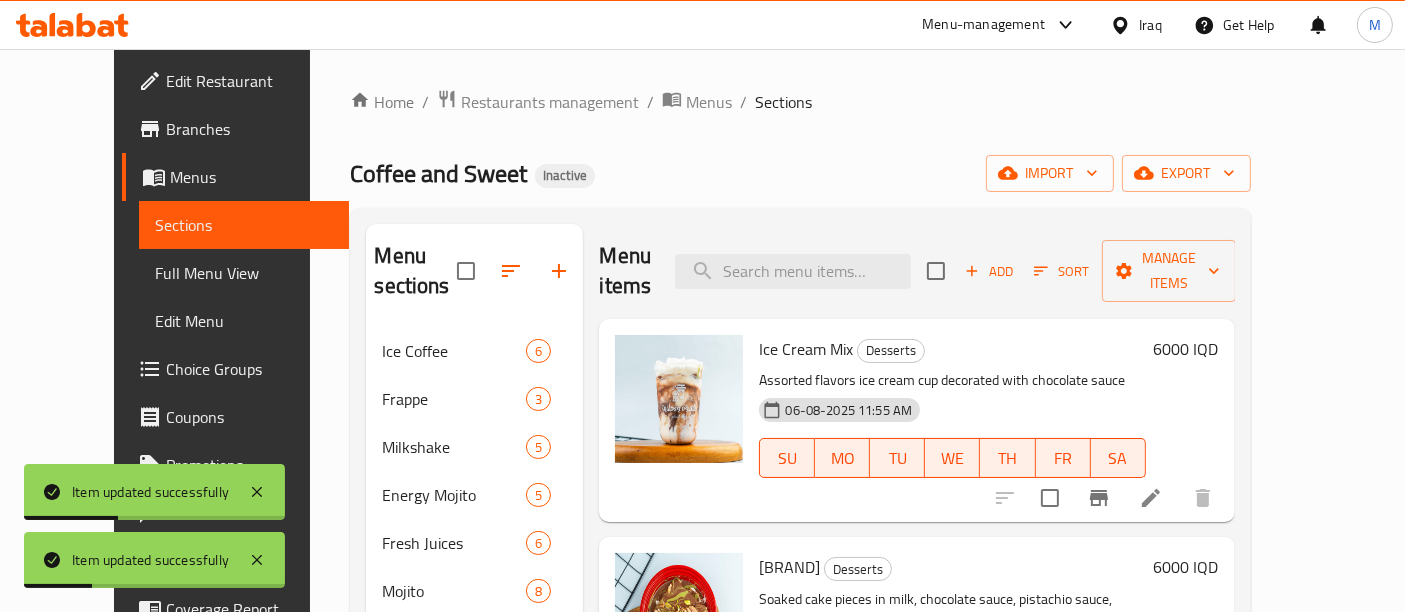 scroll, scrollTop: 335, scrollLeft: 0, axis: vertical 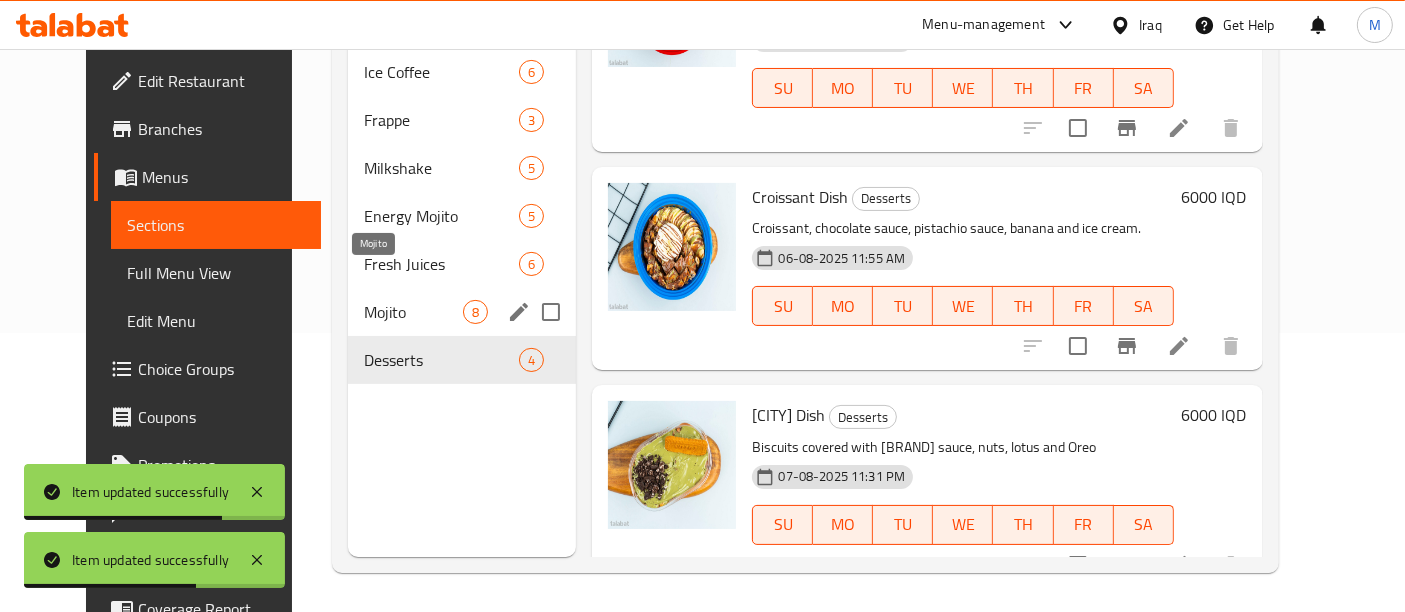 click on "Mojito" at bounding box center [414, 312] 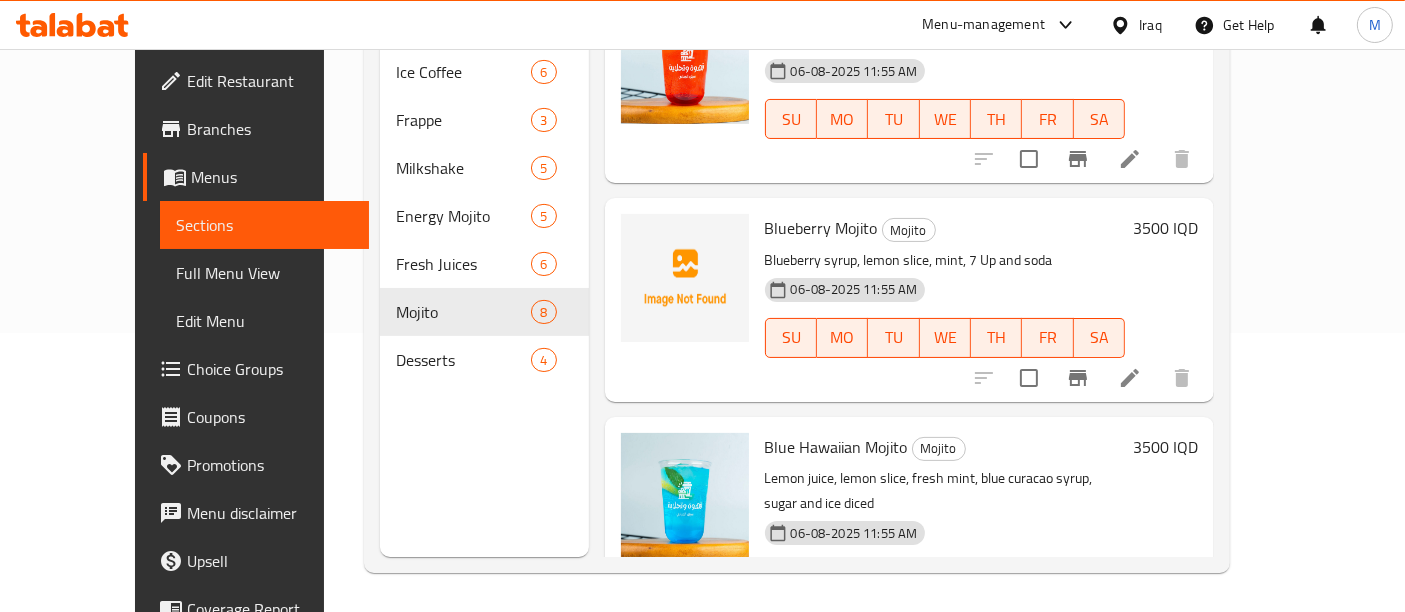 scroll, scrollTop: 528, scrollLeft: 0, axis: vertical 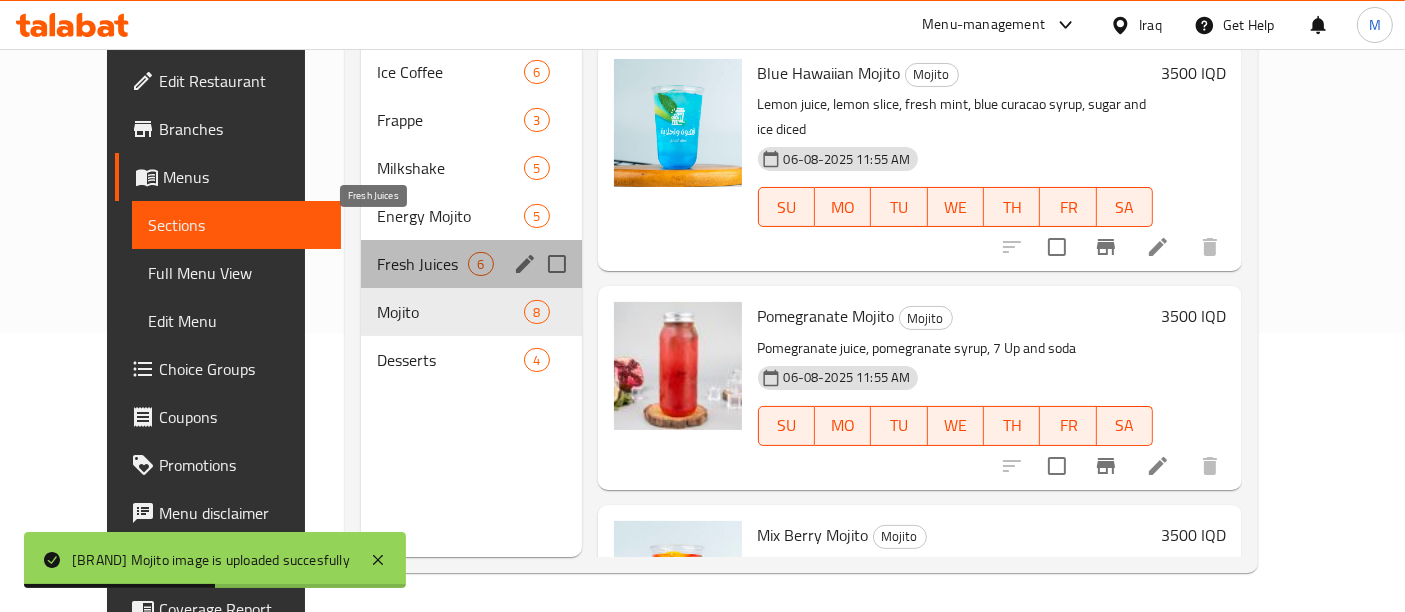 click on "Fresh Juices" at bounding box center [422, 264] 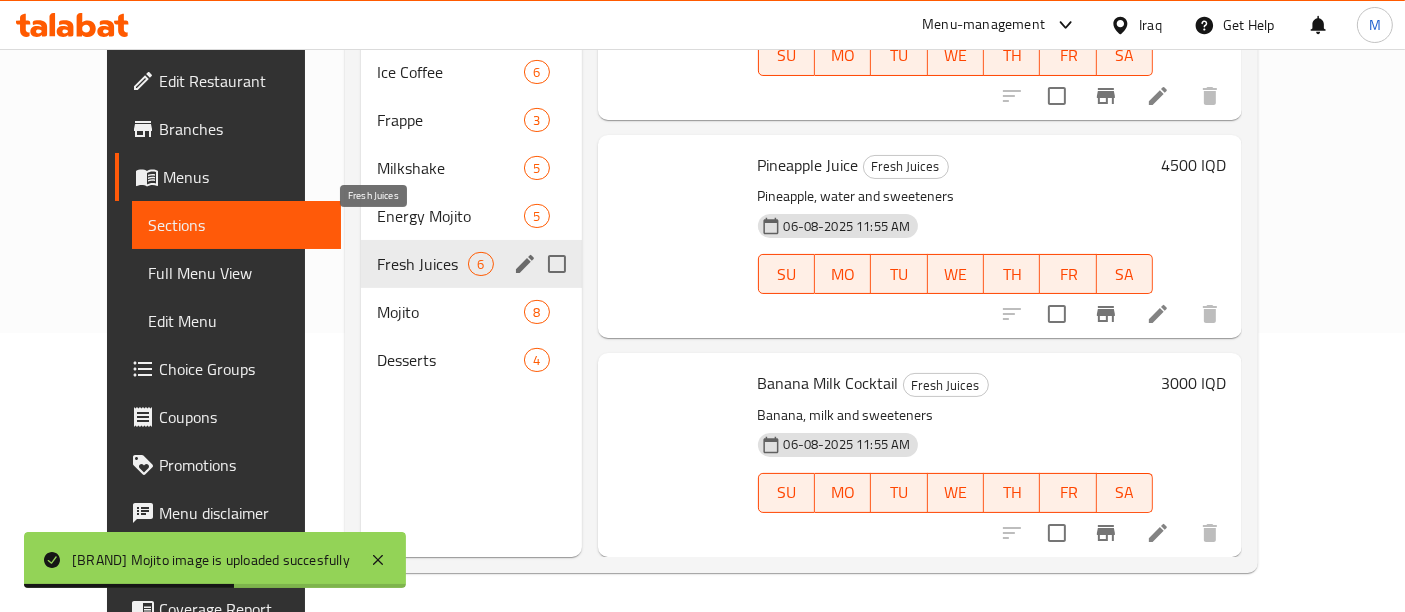 scroll, scrollTop: 747, scrollLeft: 0, axis: vertical 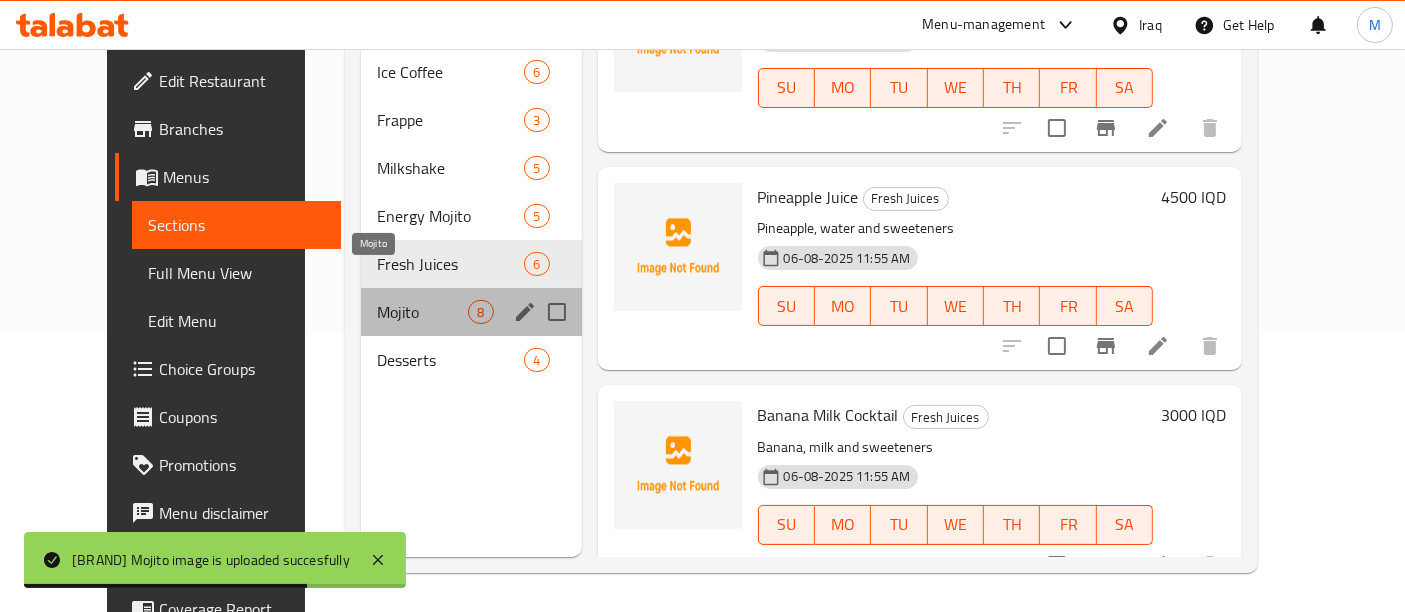 click on "Mojito" at bounding box center [422, 312] 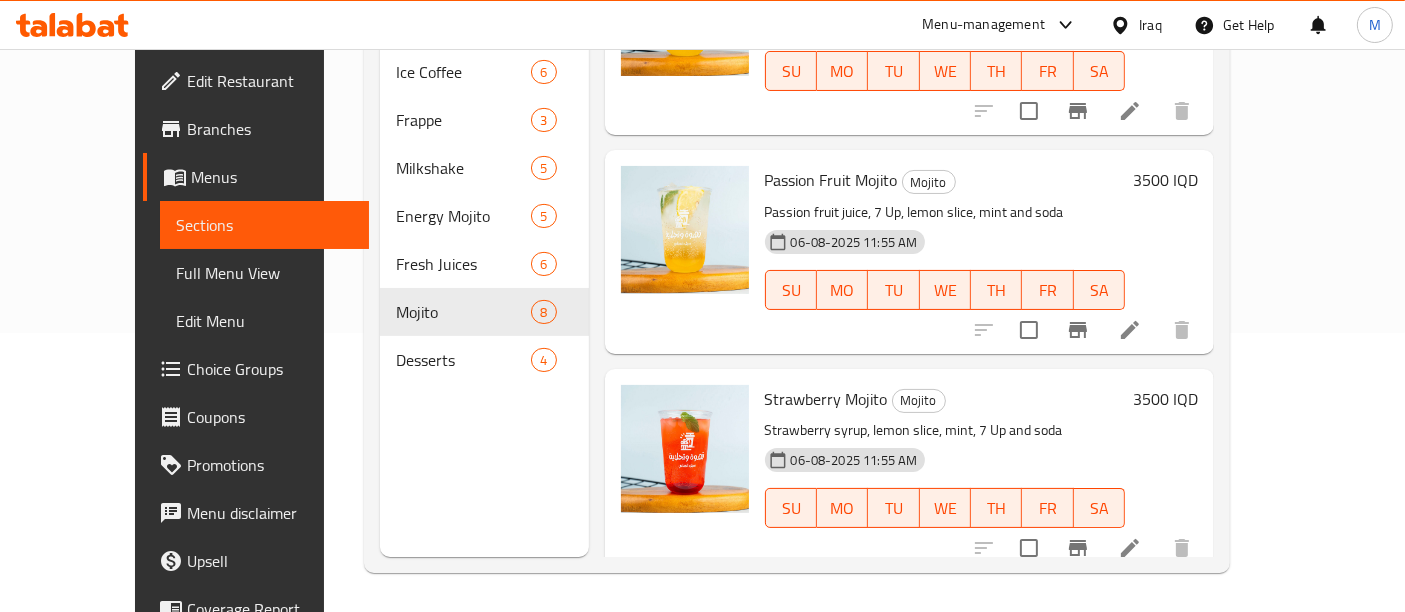 scroll, scrollTop: 0, scrollLeft: 0, axis: both 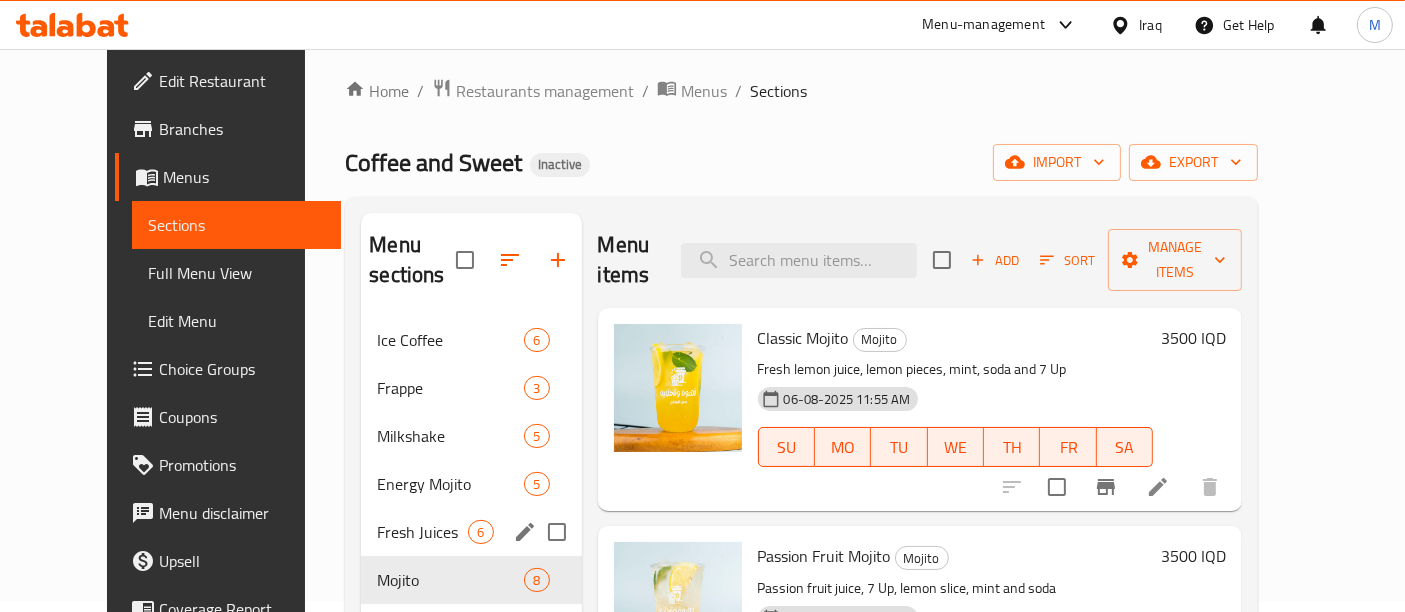click on "Fresh Juices 6" at bounding box center [471, 532] 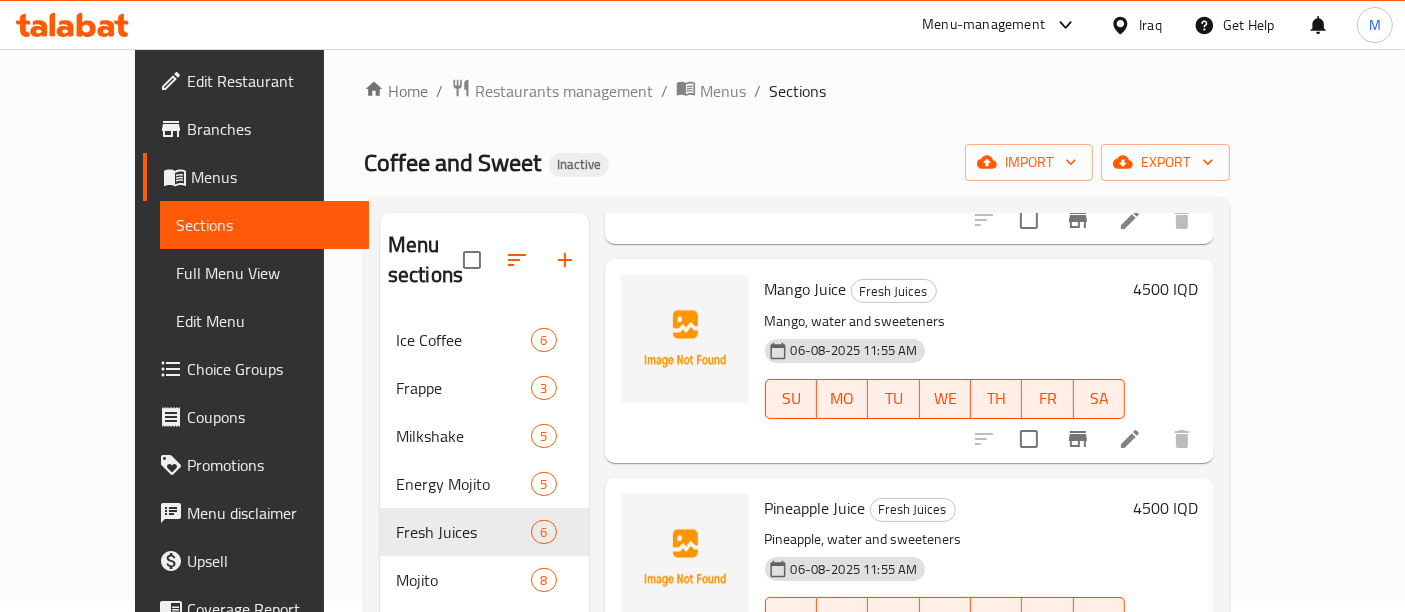 scroll, scrollTop: 704, scrollLeft: 0, axis: vertical 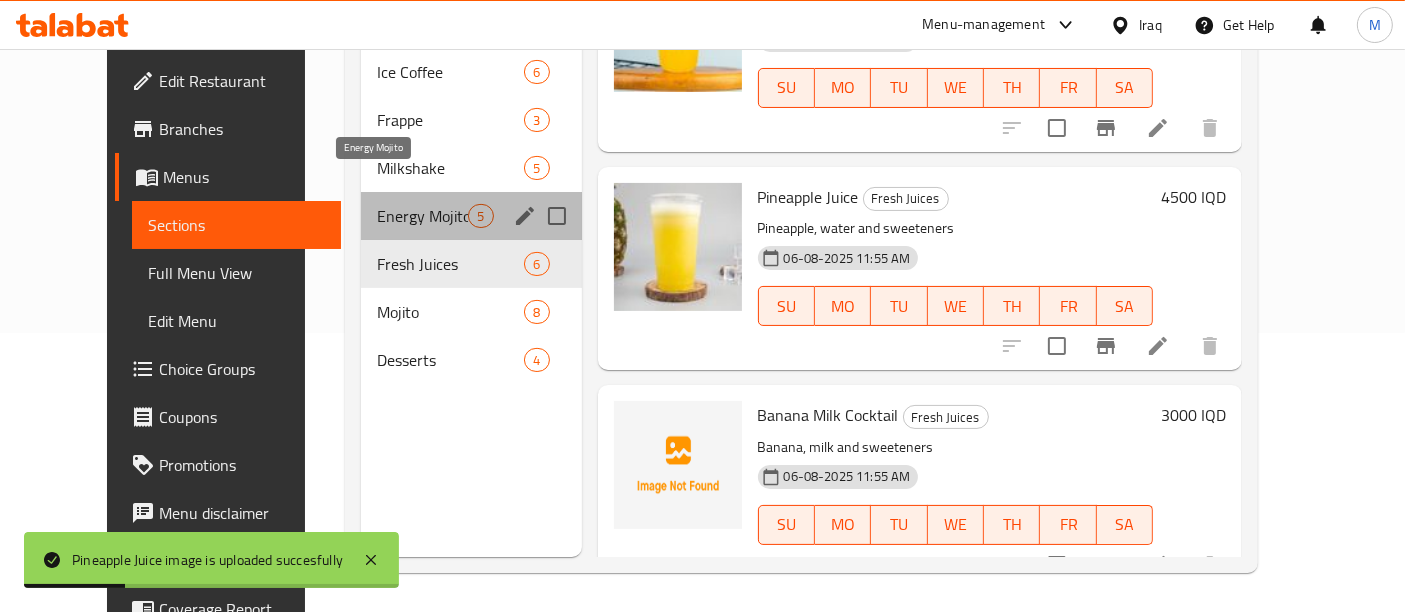 click on "Energy Mojito" at bounding box center (422, 216) 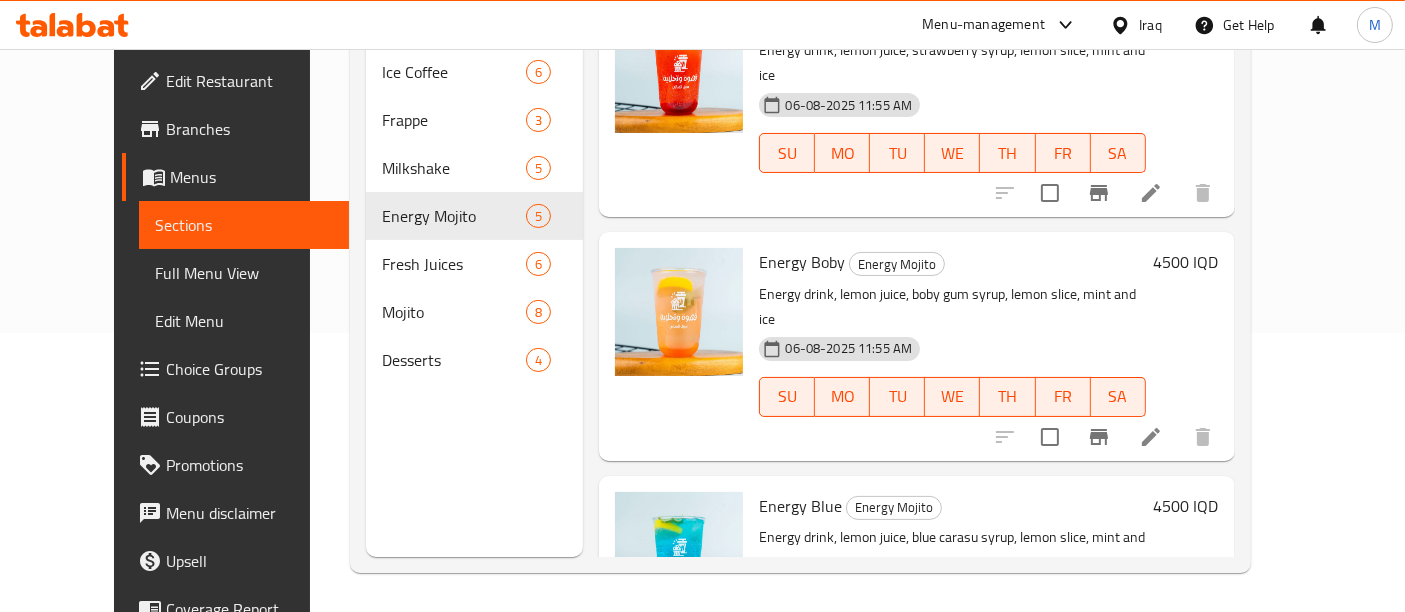 scroll, scrollTop: 0, scrollLeft: 0, axis: both 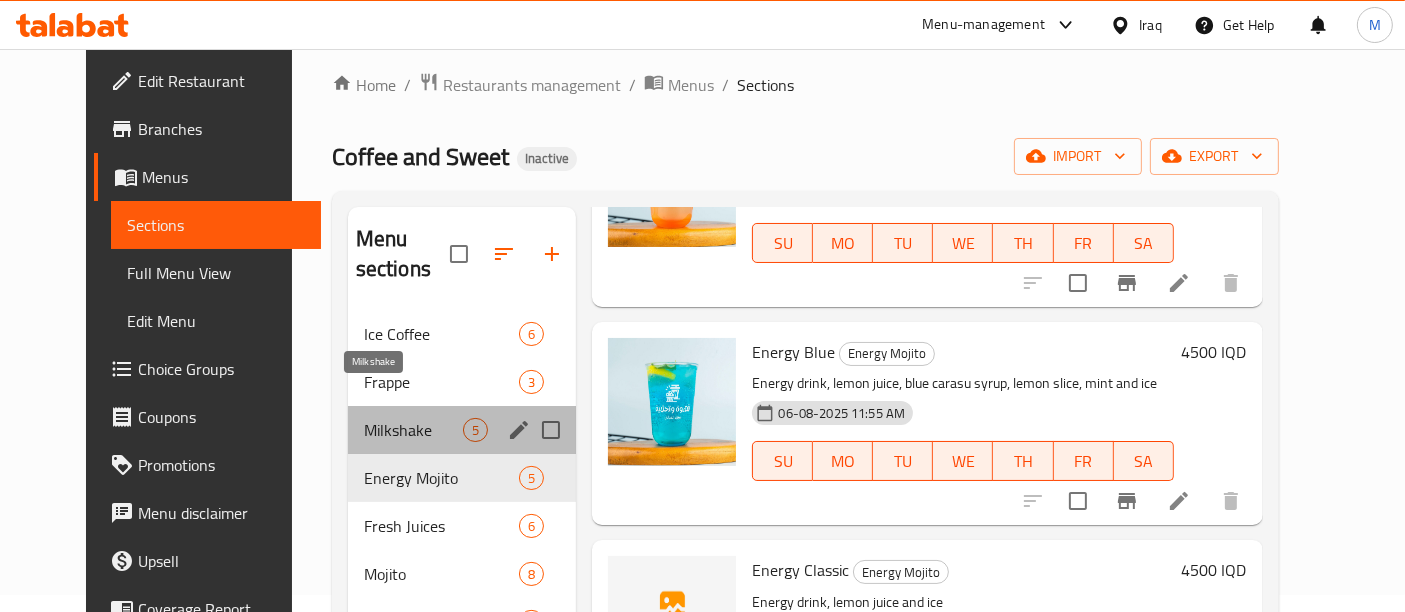 click on "Milkshake" at bounding box center [414, 430] 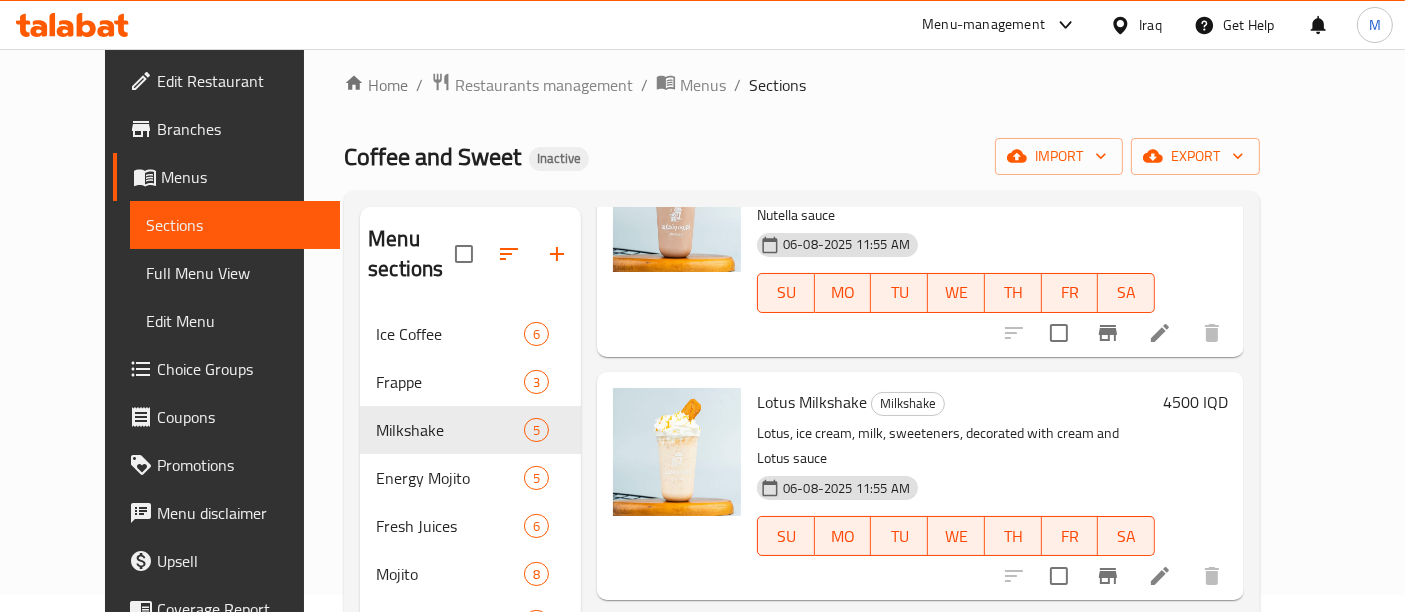 scroll, scrollTop: 579, scrollLeft: 0, axis: vertical 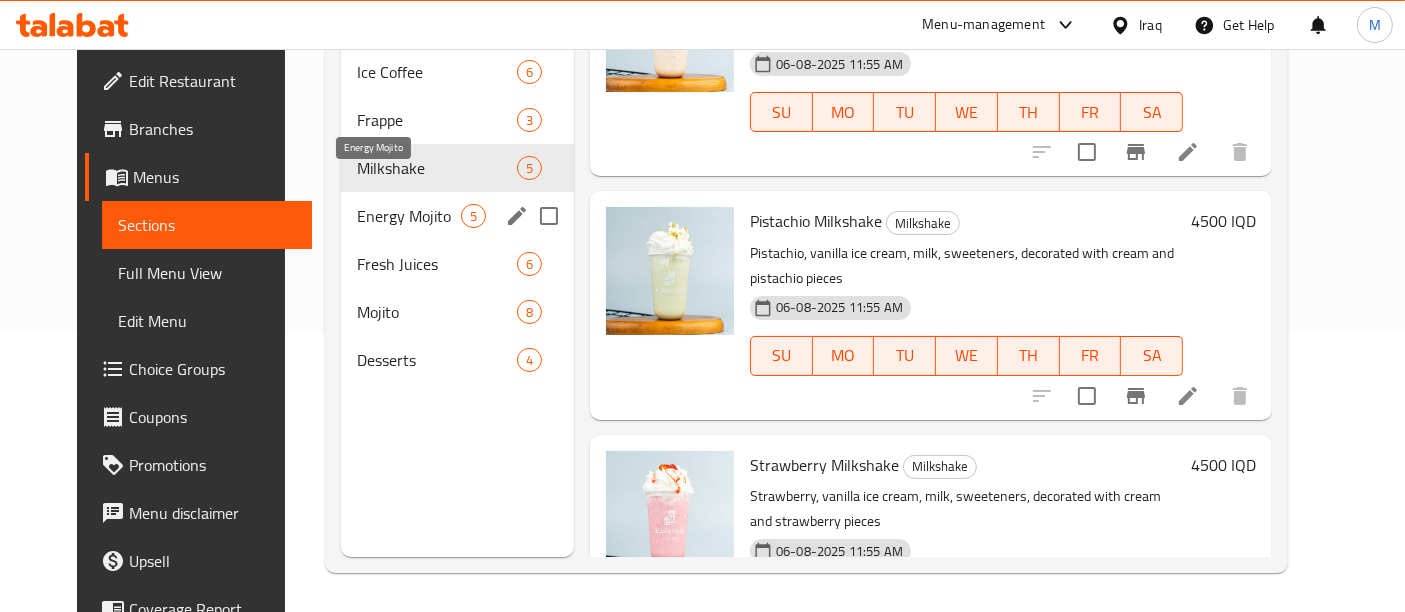 click on "Energy Mojito" at bounding box center [409, 216] 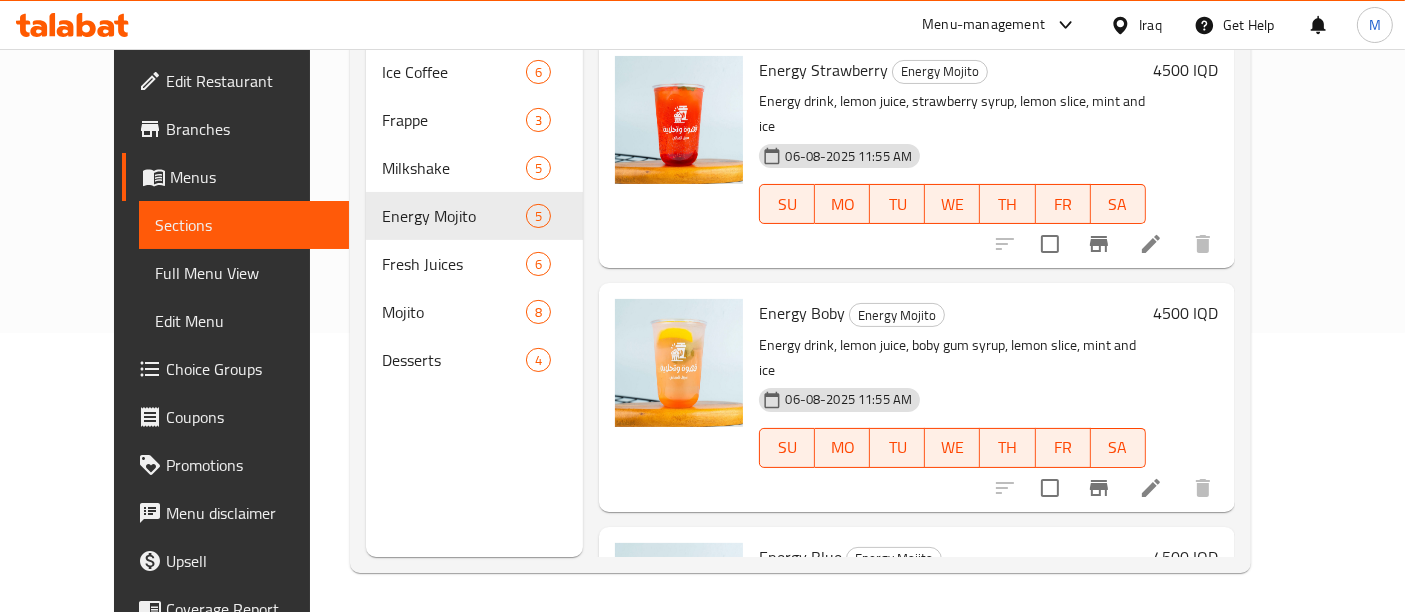 scroll, scrollTop: 554, scrollLeft: 0, axis: vertical 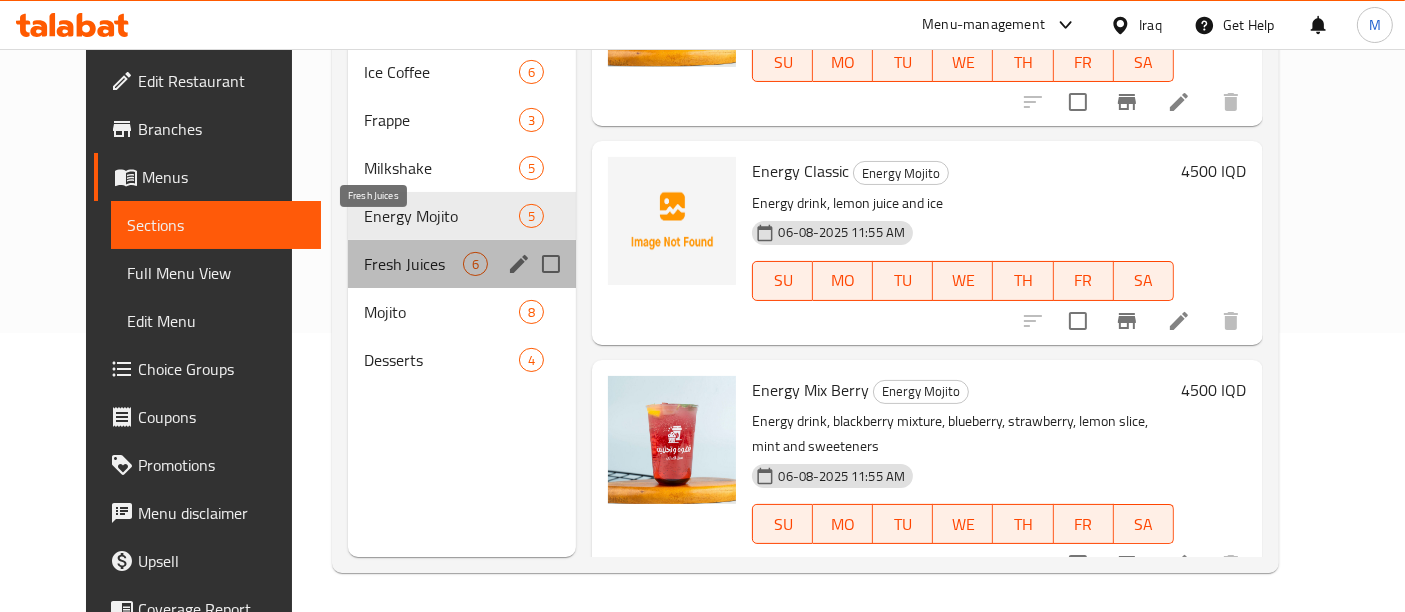 click on "Fresh Juices" at bounding box center [414, 264] 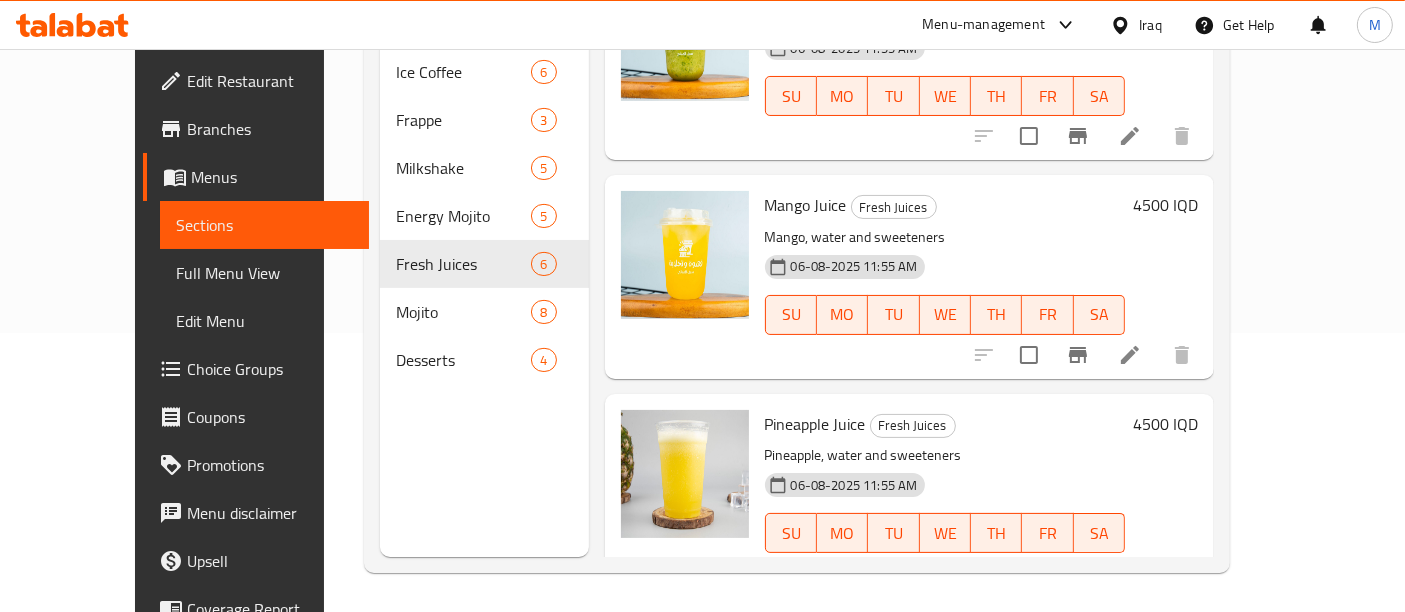 scroll, scrollTop: 747, scrollLeft: 0, axis: vertical 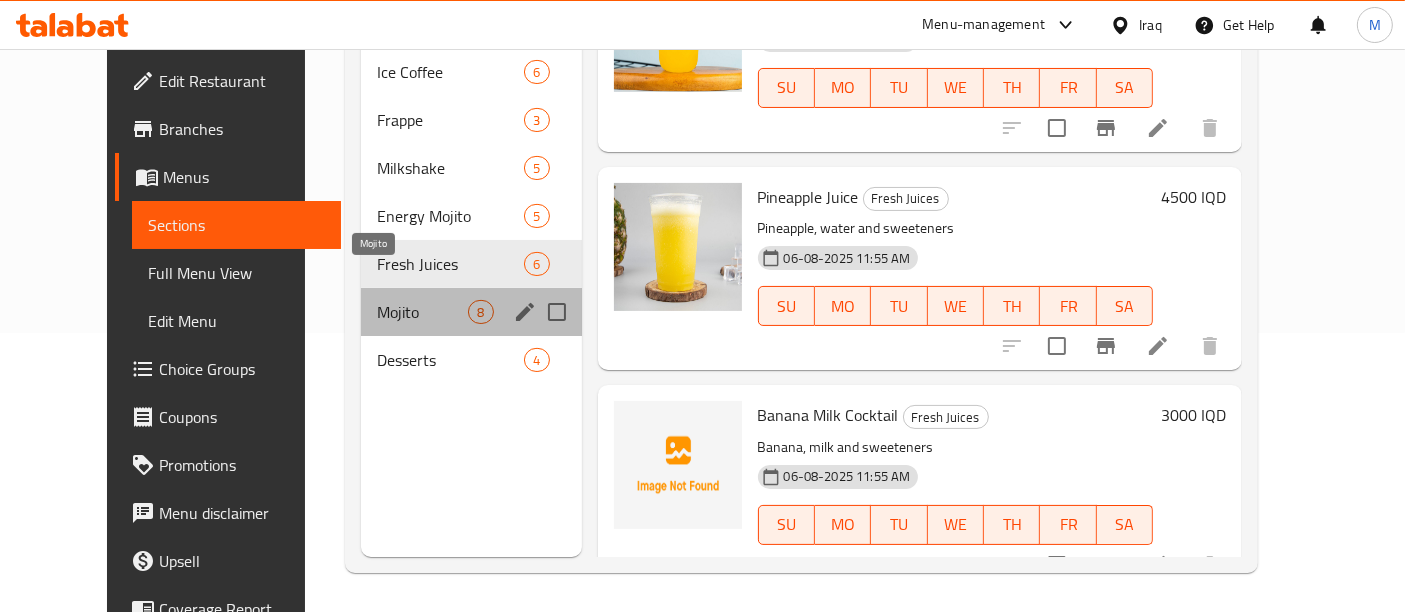 click on "Mojito" at bounding box center [422, 312] 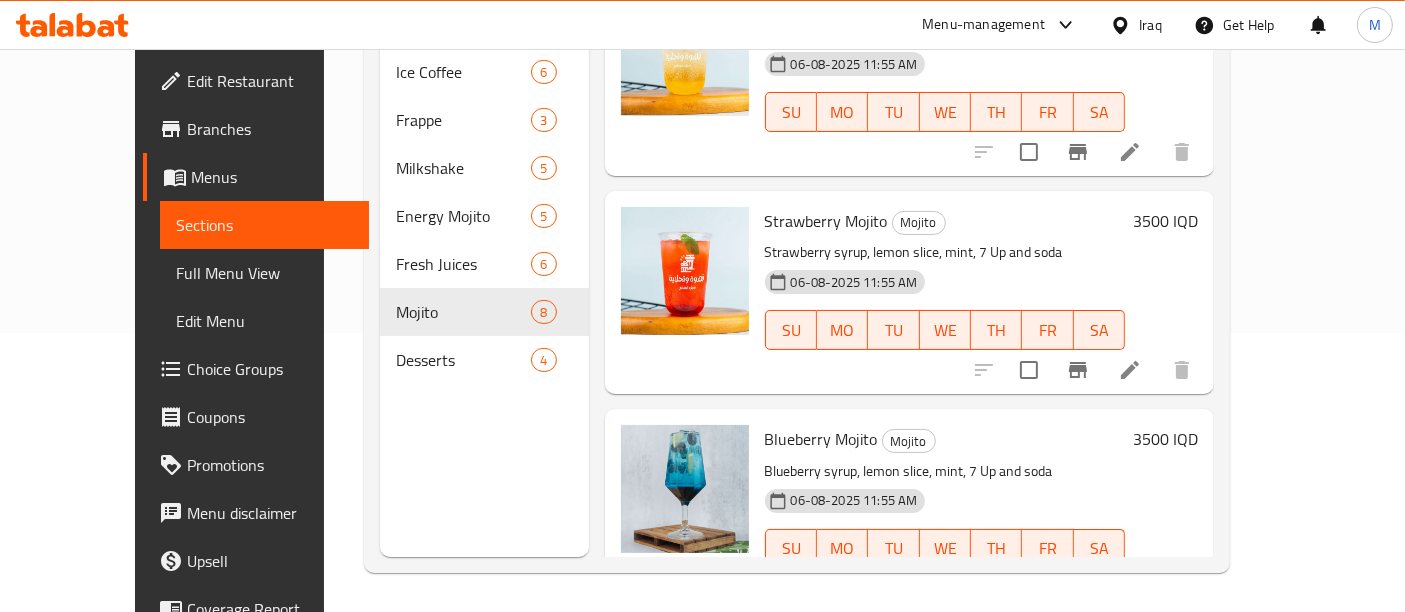 scroll, scrollTop: 0, scrollLeft: 0, axis: both 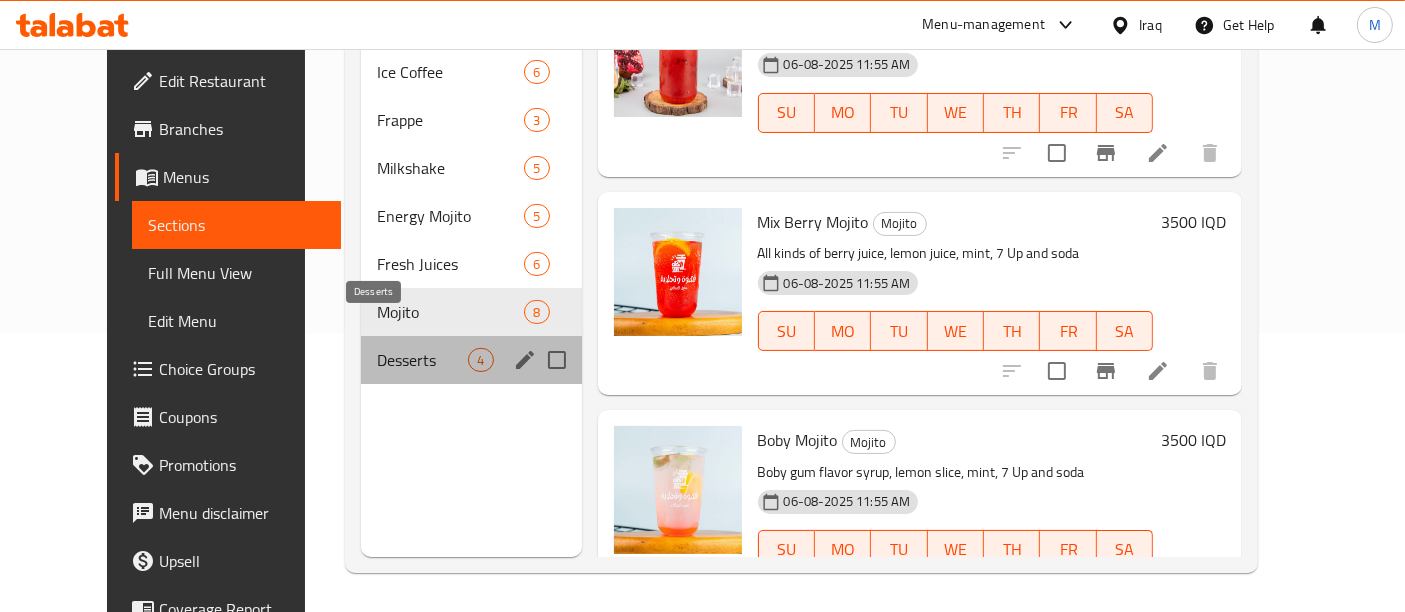 click on "Desserts" at bounding box center (422, 360) 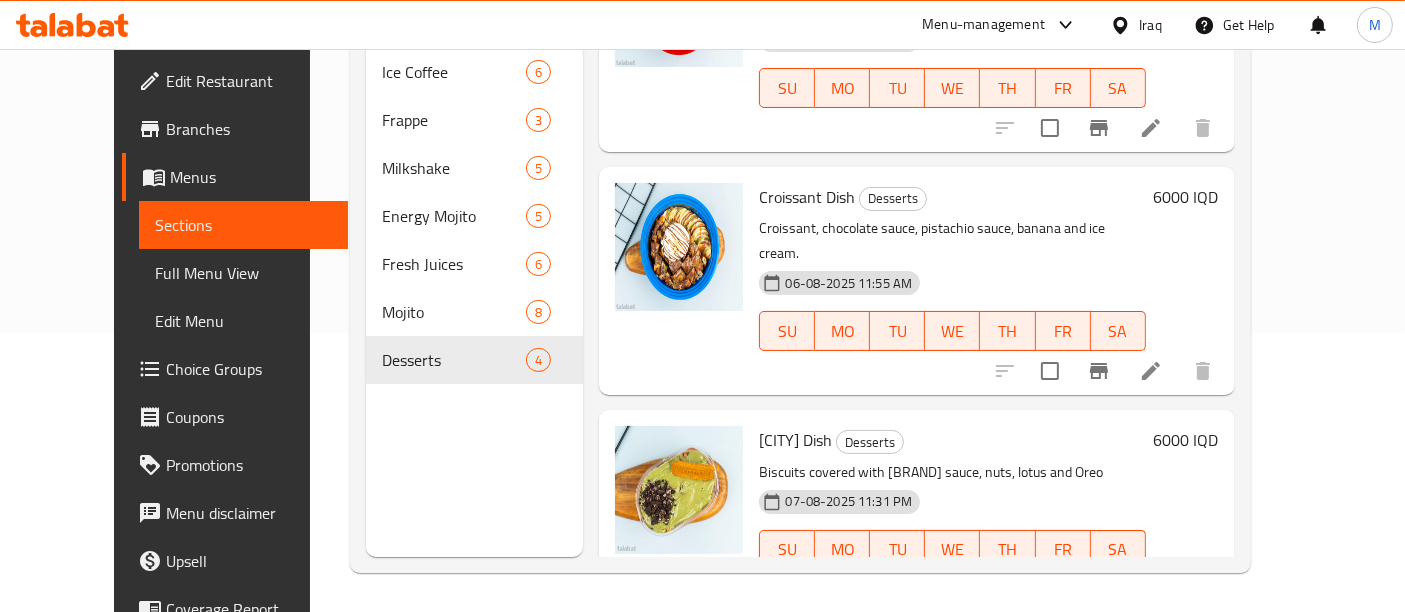 scroll, scrollTop: 0, scrollLeft: 0, axis: both 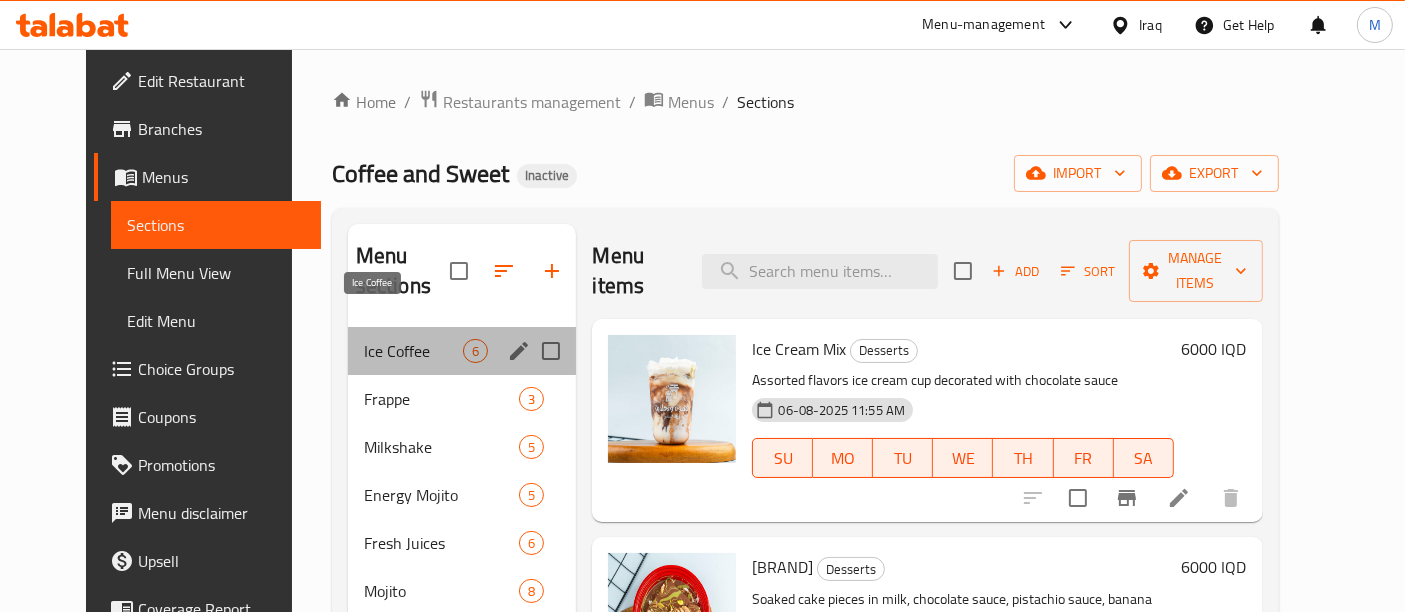 click on "Ice Coffee" at bounding box center (414, 351) 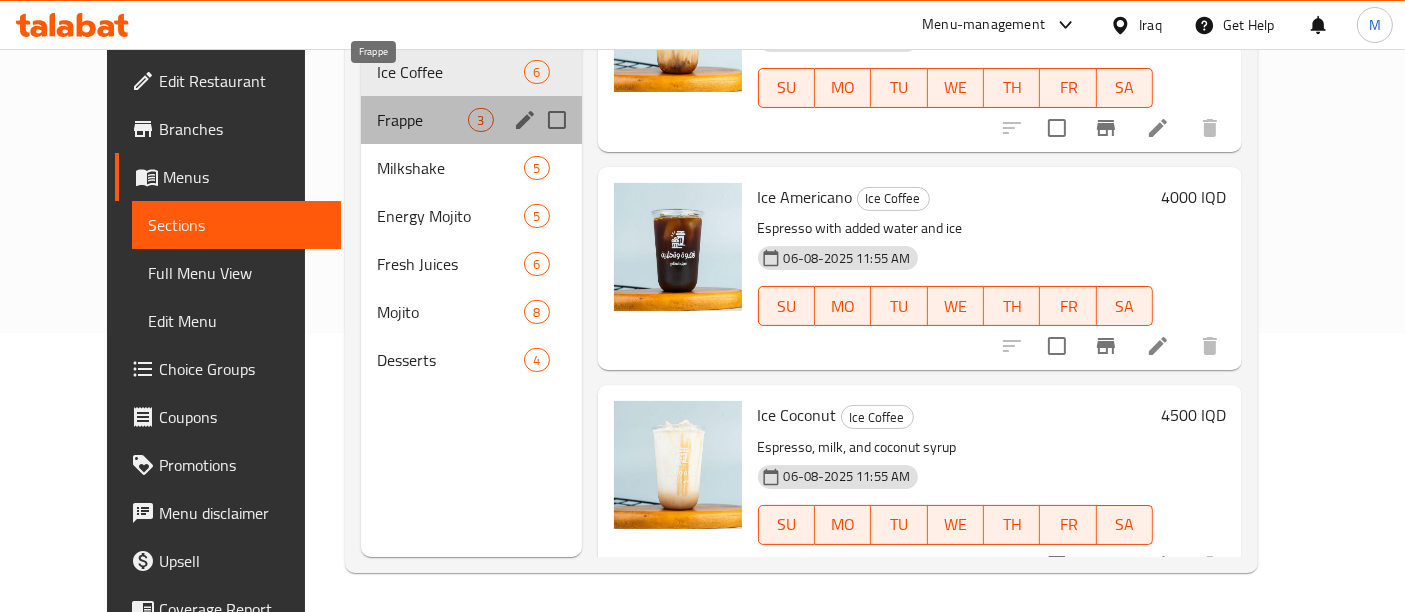 click on "Frappe" at bounding box center [422, 120] 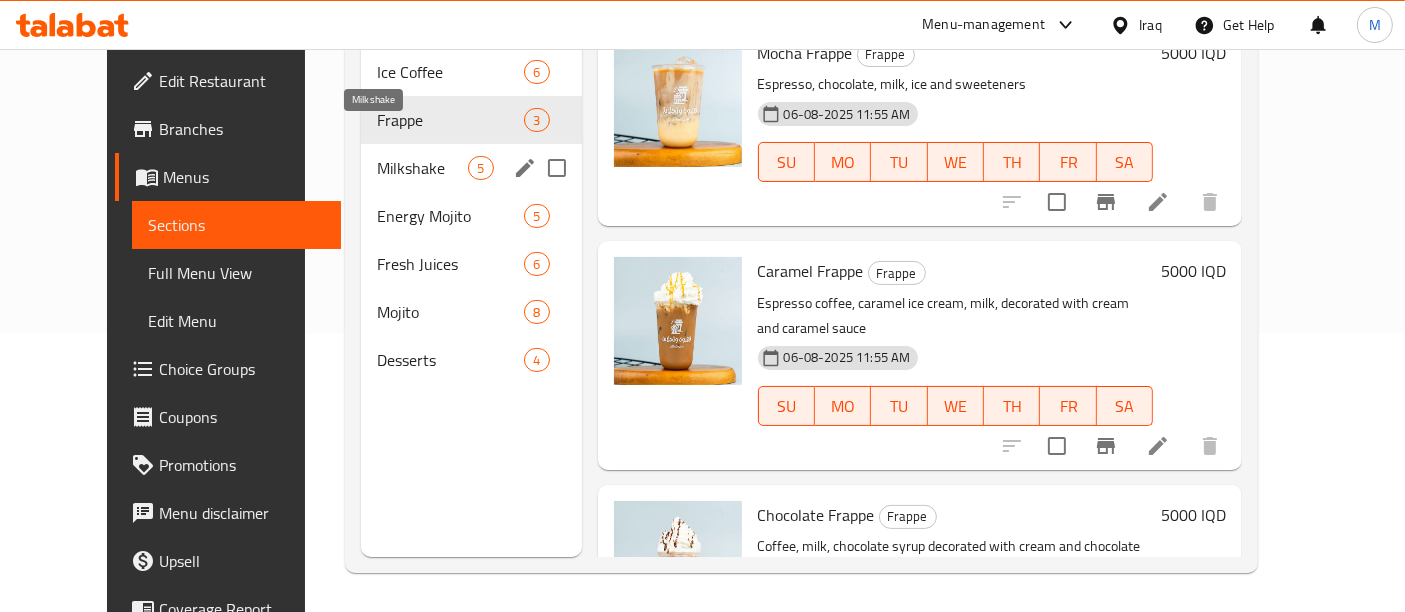 click on "Milkshake" at bounding box center (422, 168) 